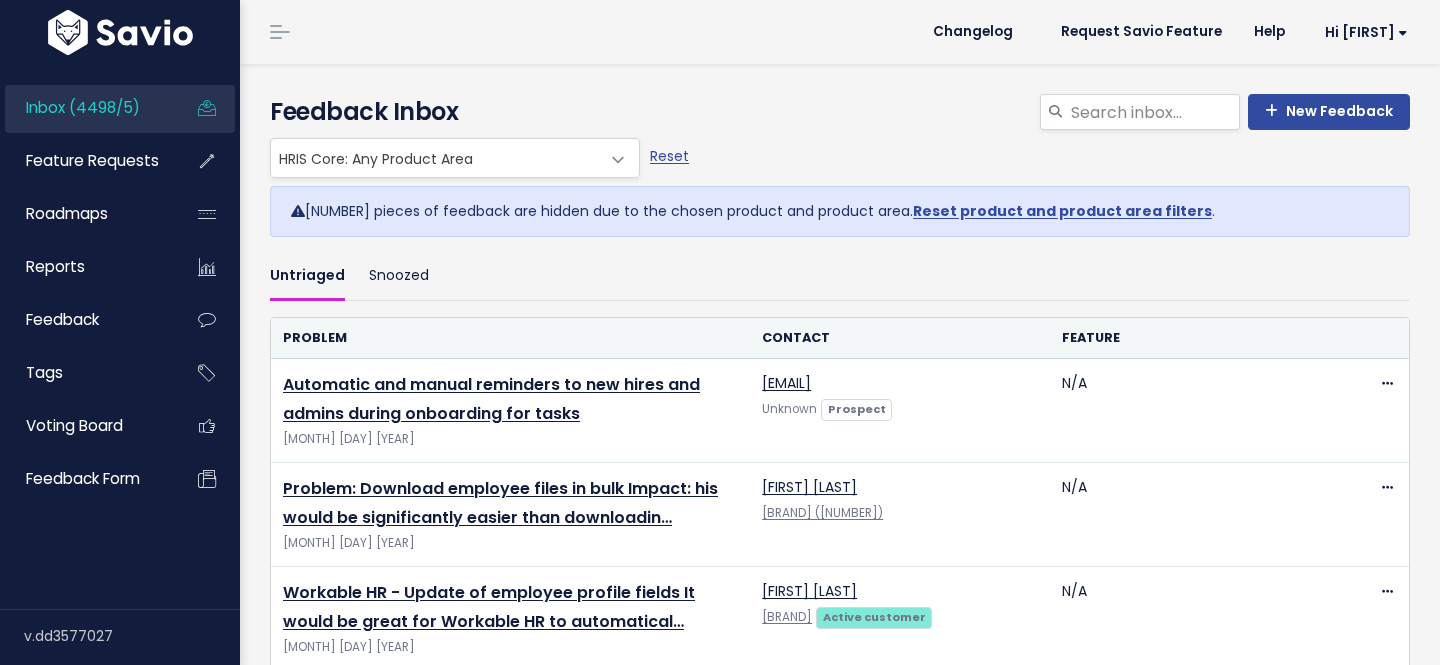 scroll, scrollTop: 0, scrollLeft: 0, axis: both 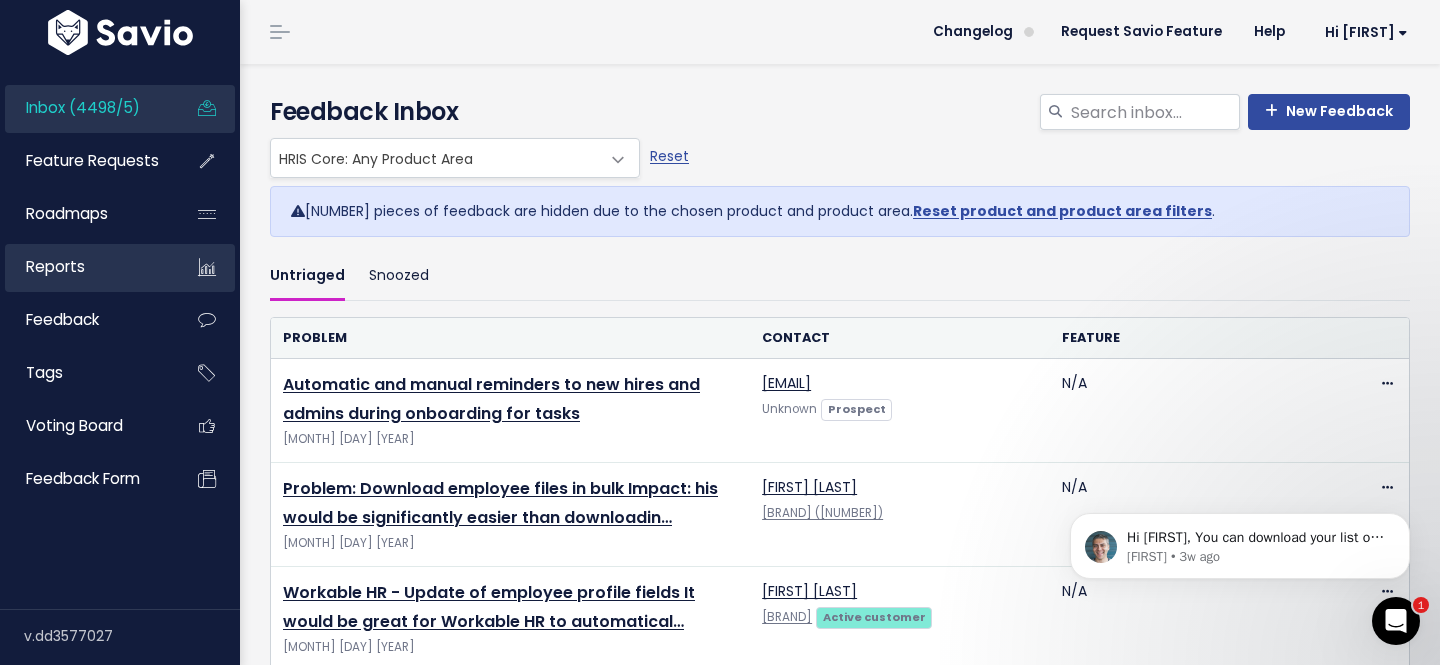 click on "Reports" at bounding box center [55, 266] 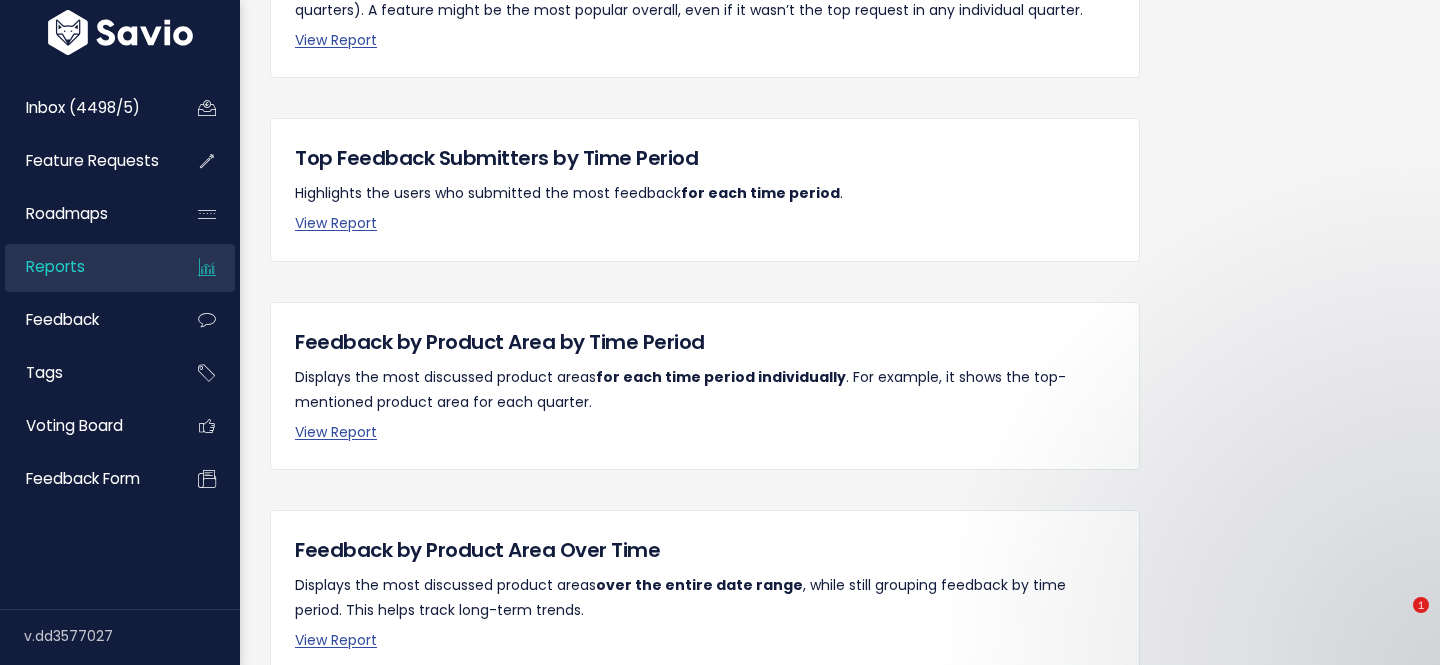 scroll, scrollTop: 508, scrollLeft: 0, axis: vertical 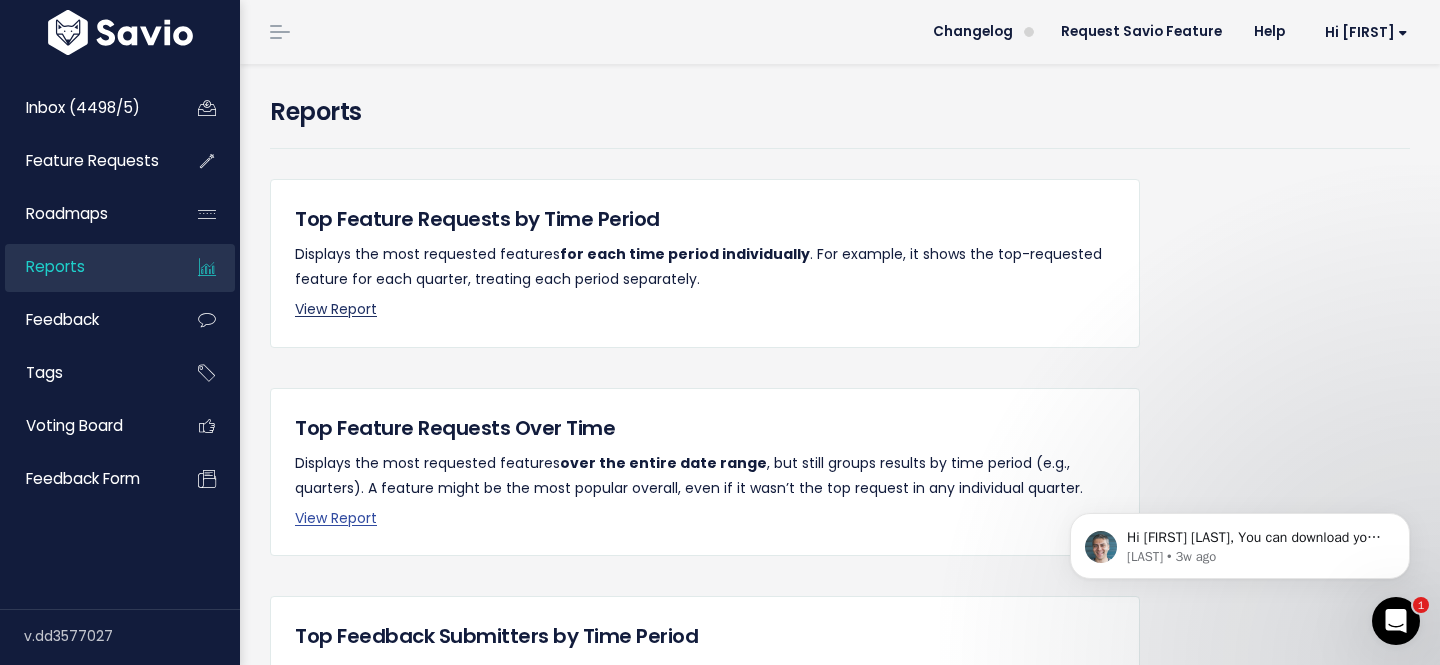 click on "View Report" at bounding box center (336, 309) 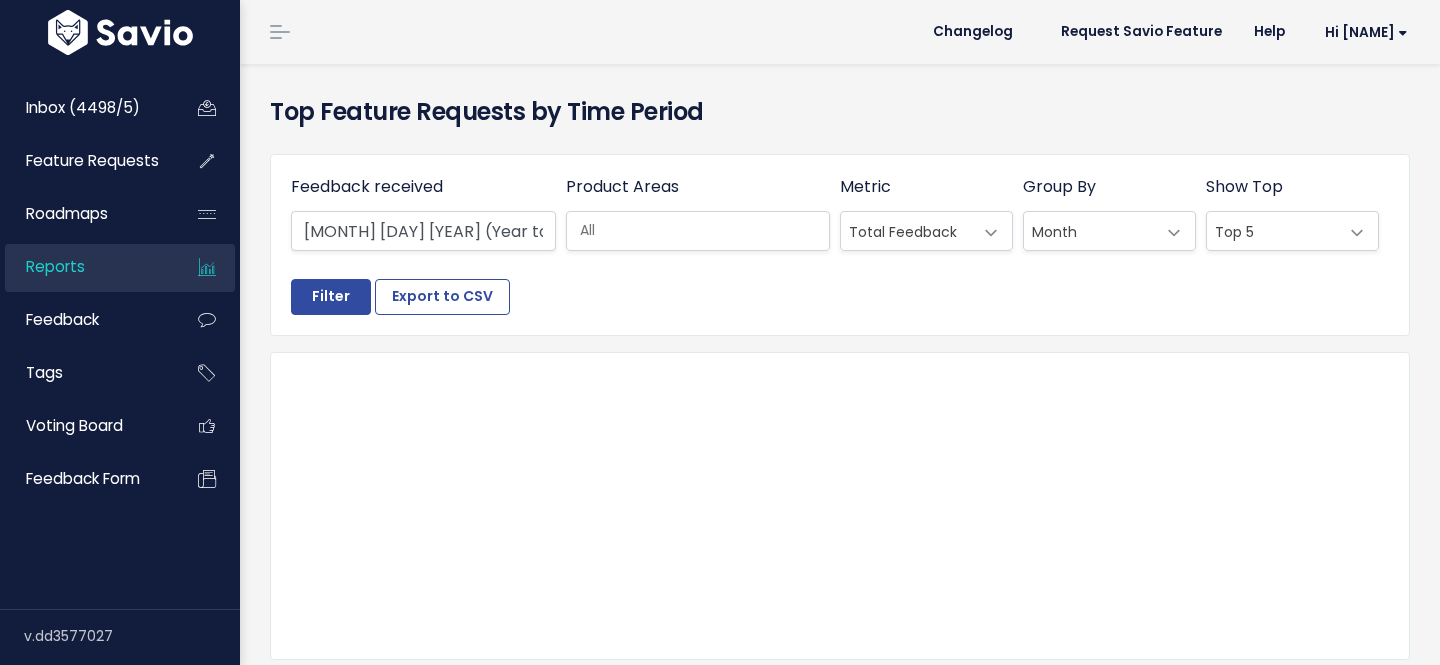 select 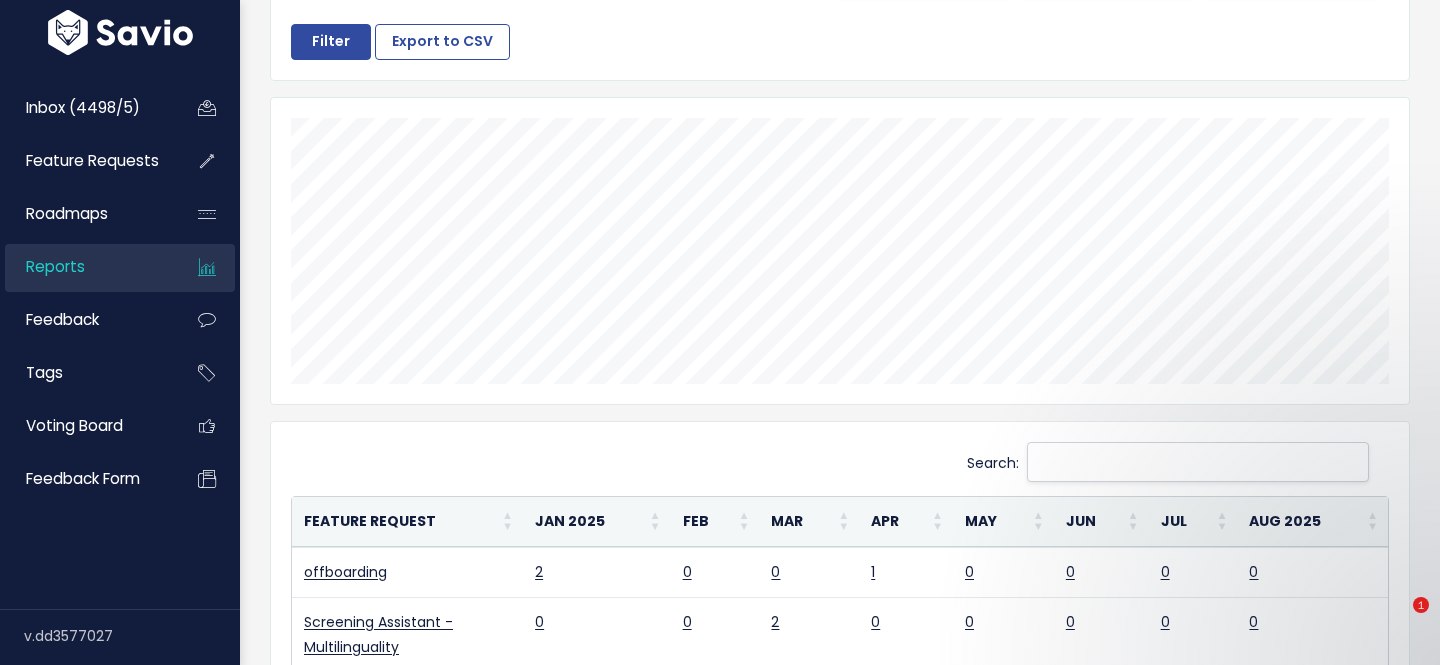 scroll, scrollTop: 288, scrollLeft: 0, axis: vertical 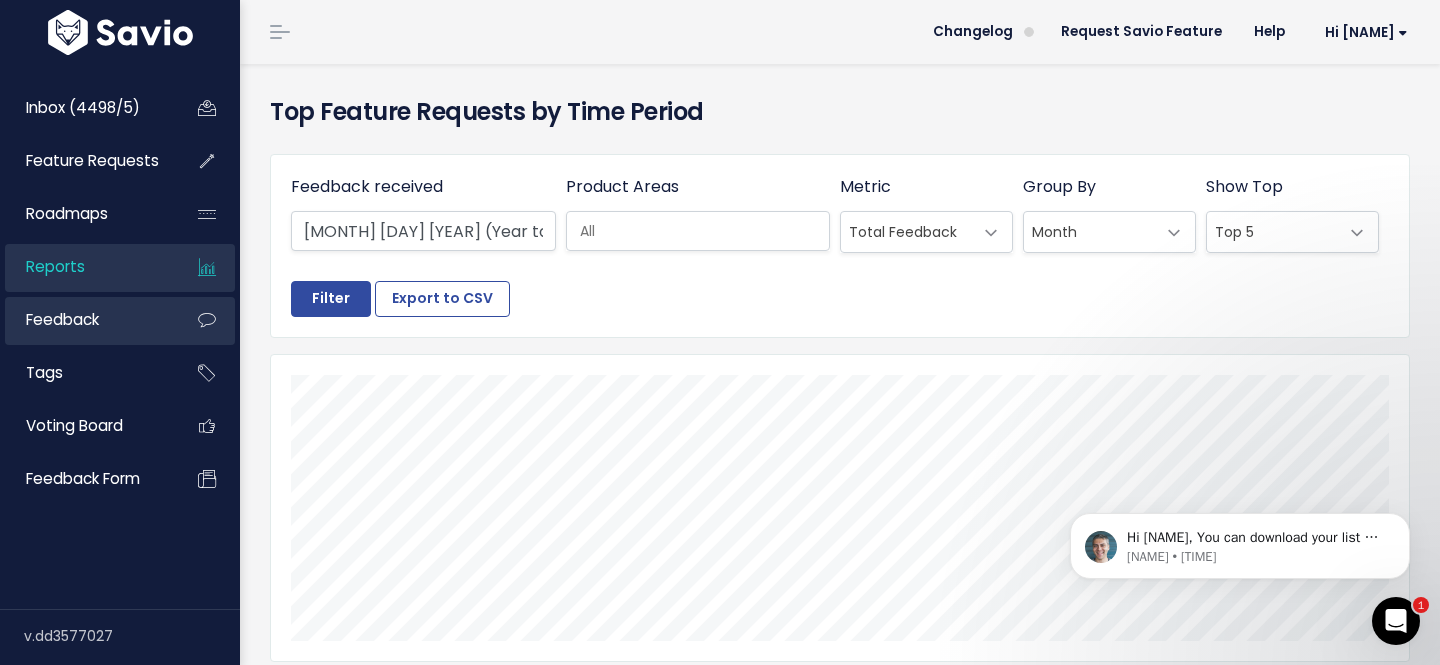 click on "Feedback" at bounding box center (62, 319) 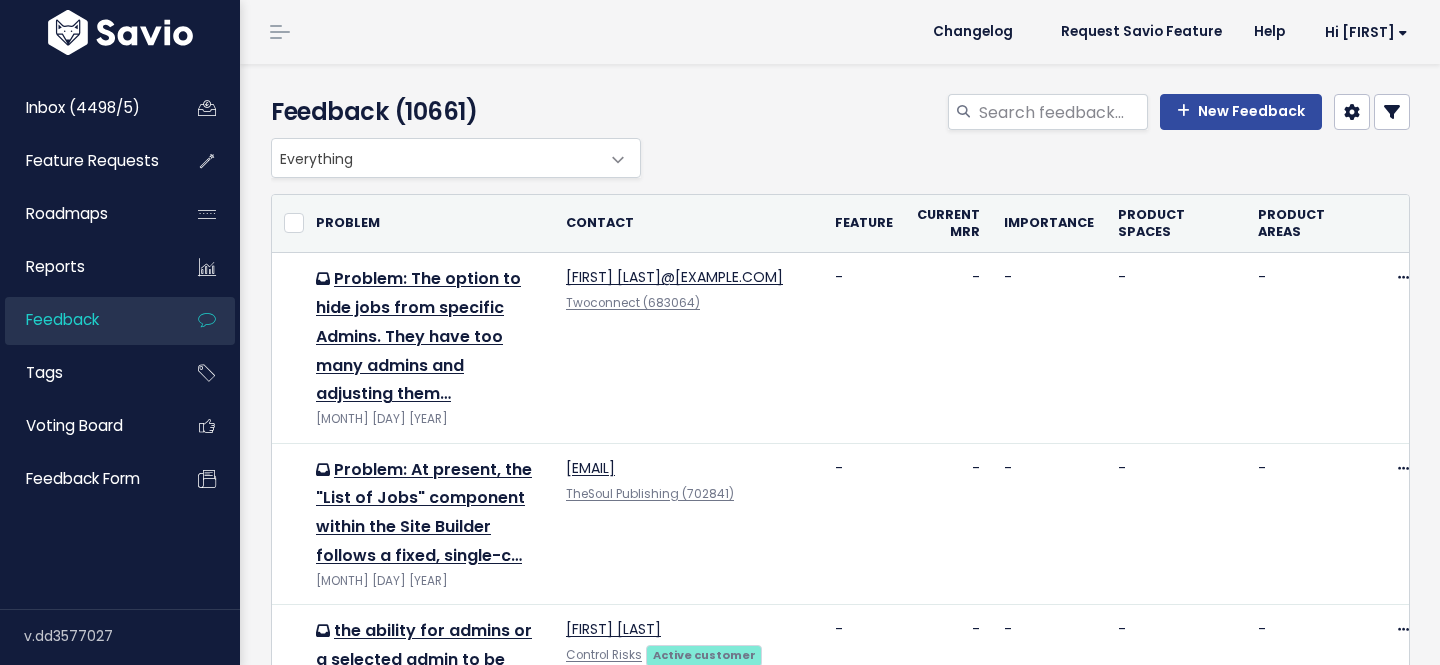 scroll, scrollTop: 0, scrollLeft: 0, axis: both 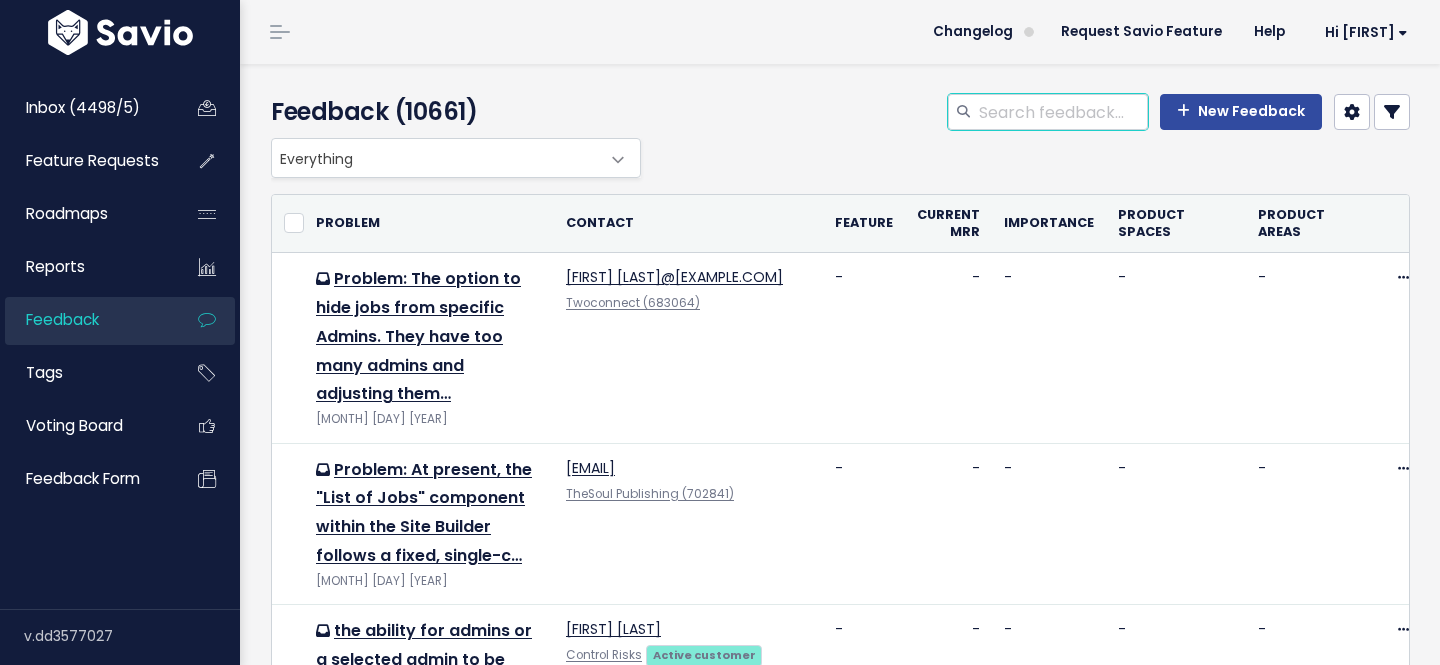 click at bounding box center [1062, 112] 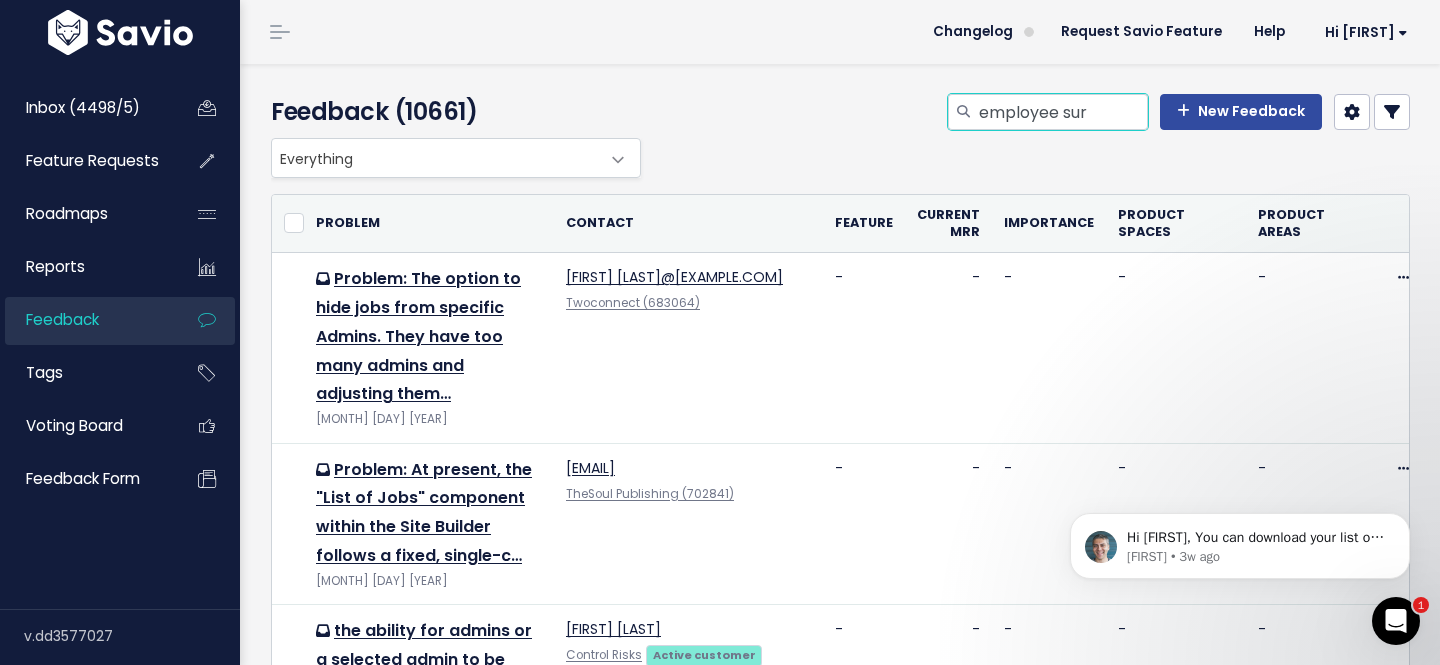 scroll, scrollTop: 0, scrollLeft: 0, axis: both 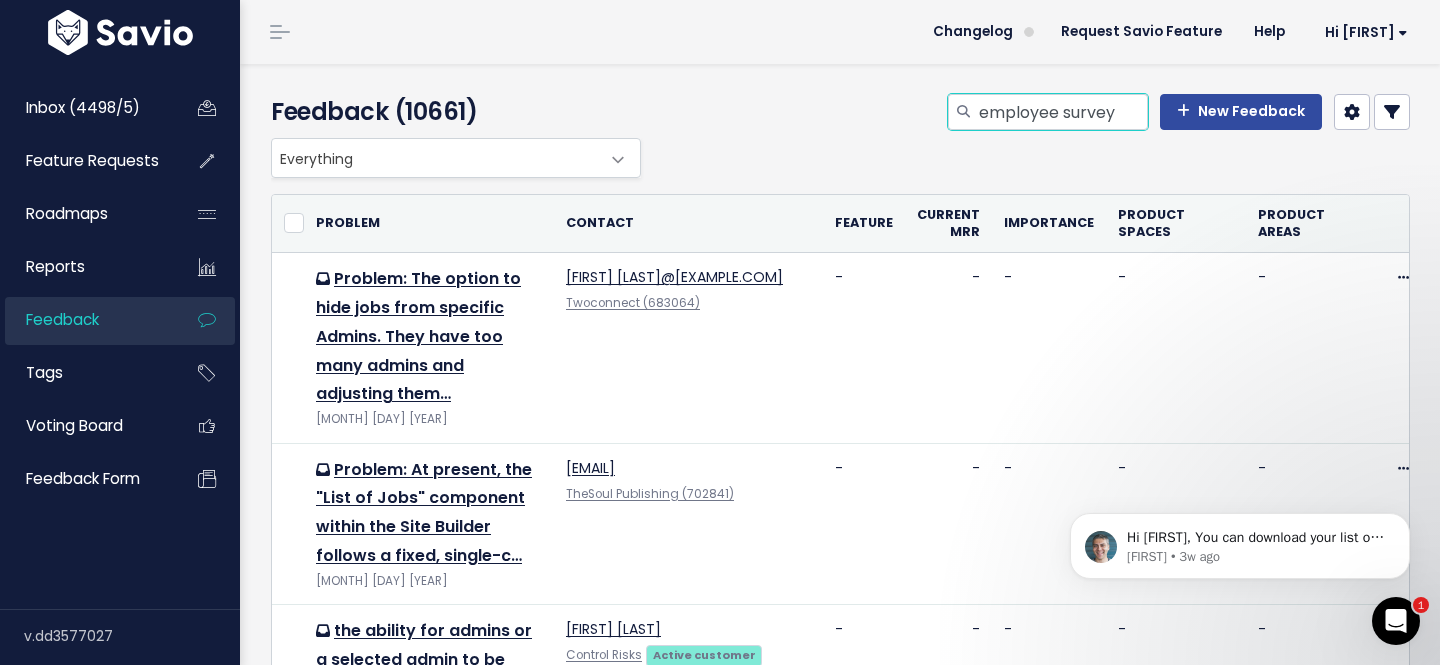 type on "employee survey" 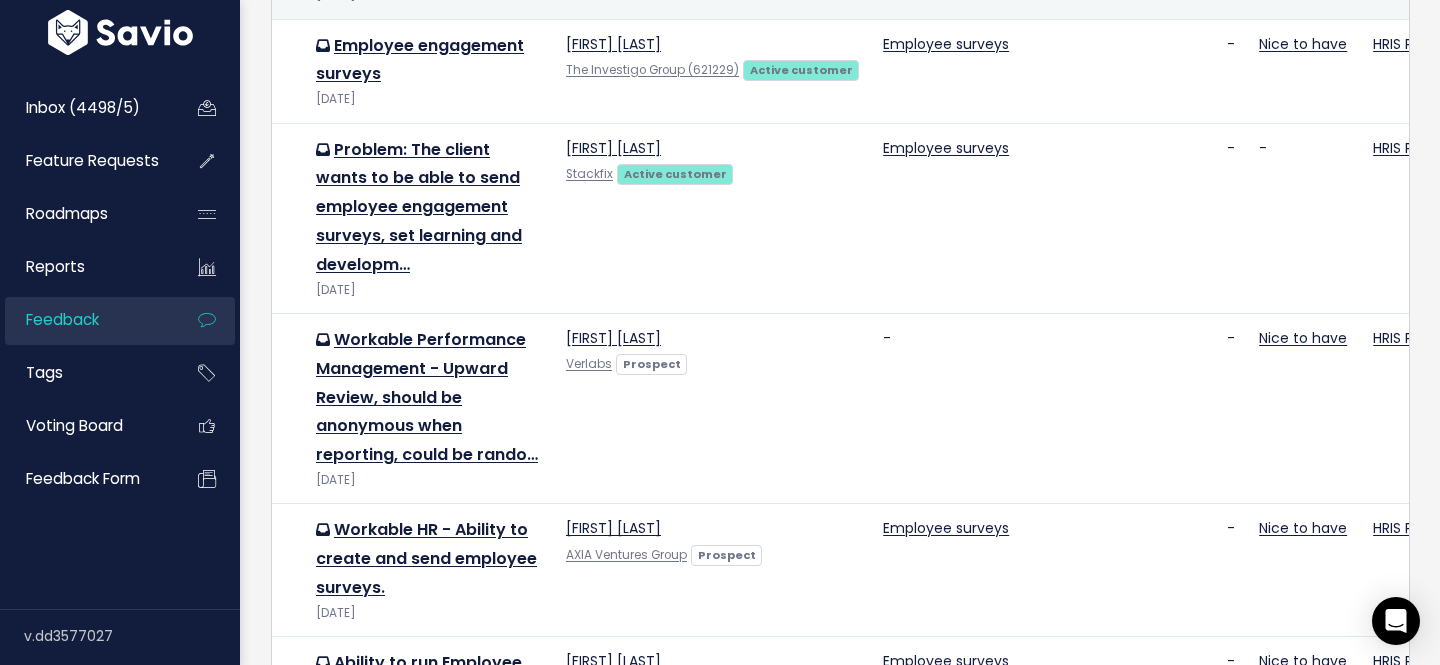 scroll, scrollTop: 431, scrollLeft: 0, axis: vertical 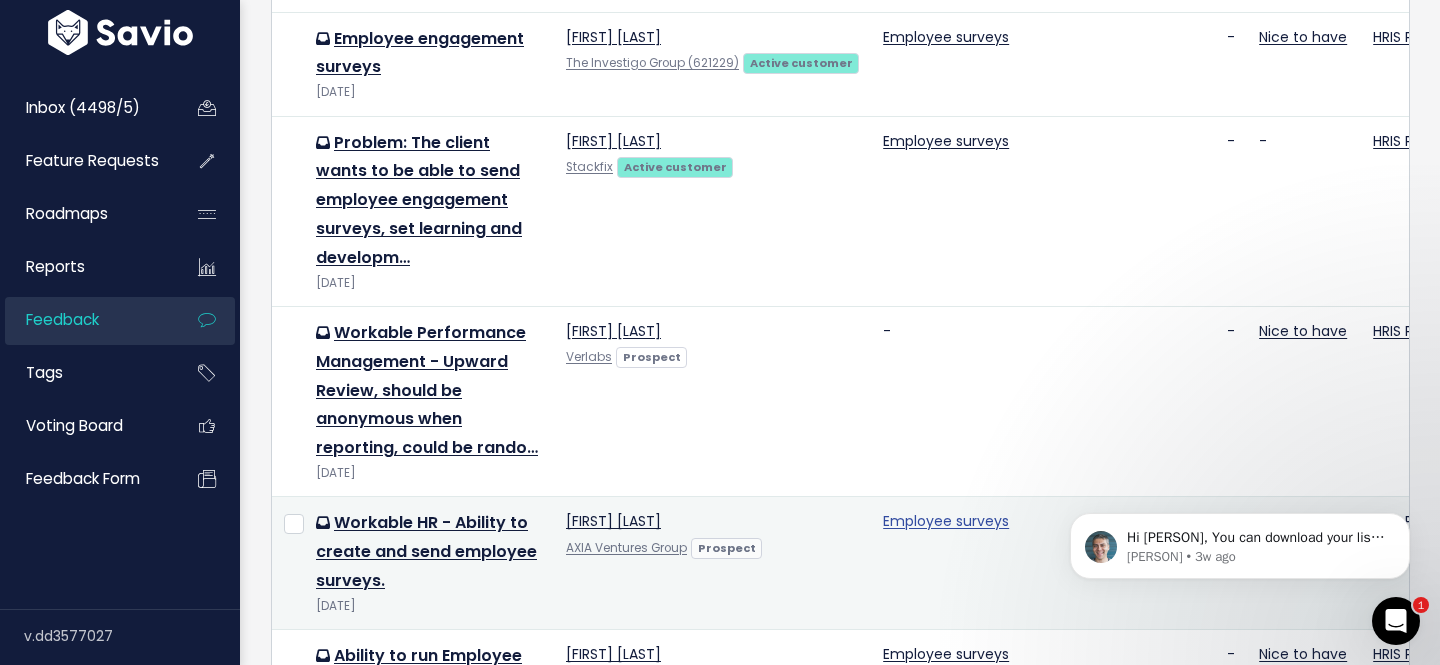 click on "Employee surveys" at bounding box center (946, 521) 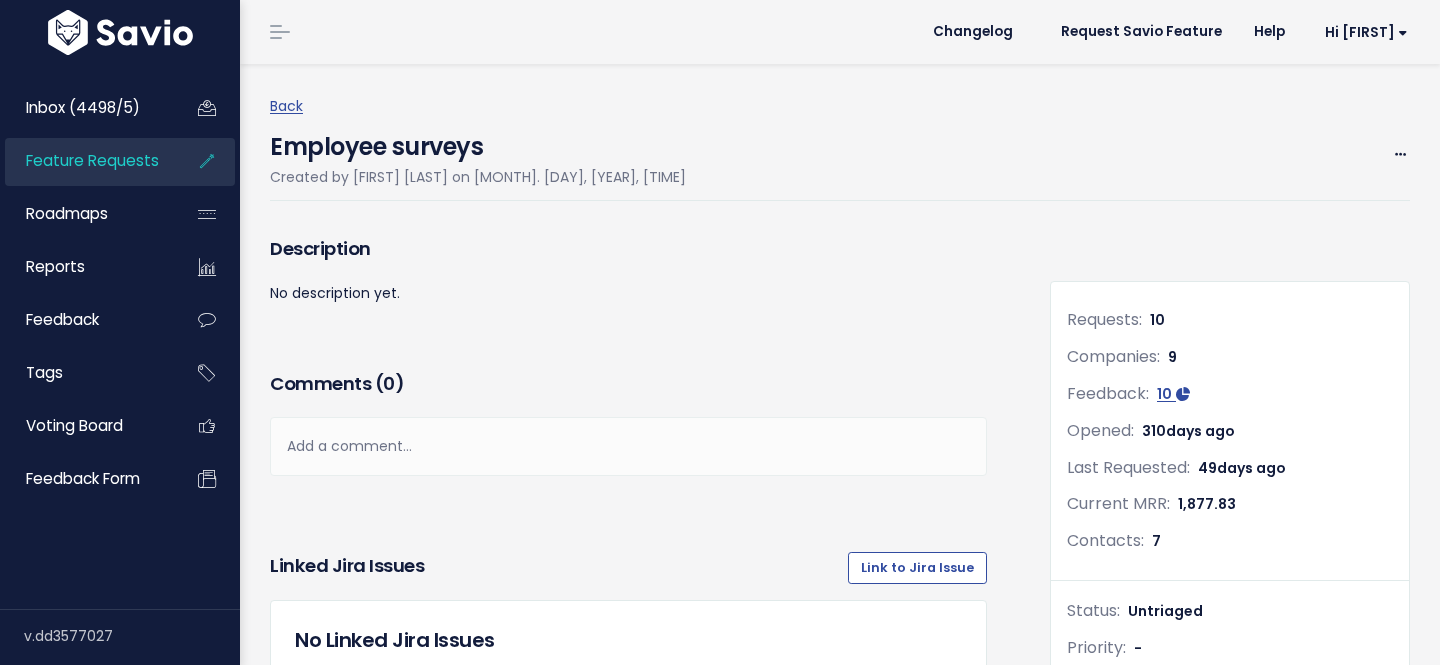 scroll, scrollTop: 0, scrollLeft: 0, axis: both 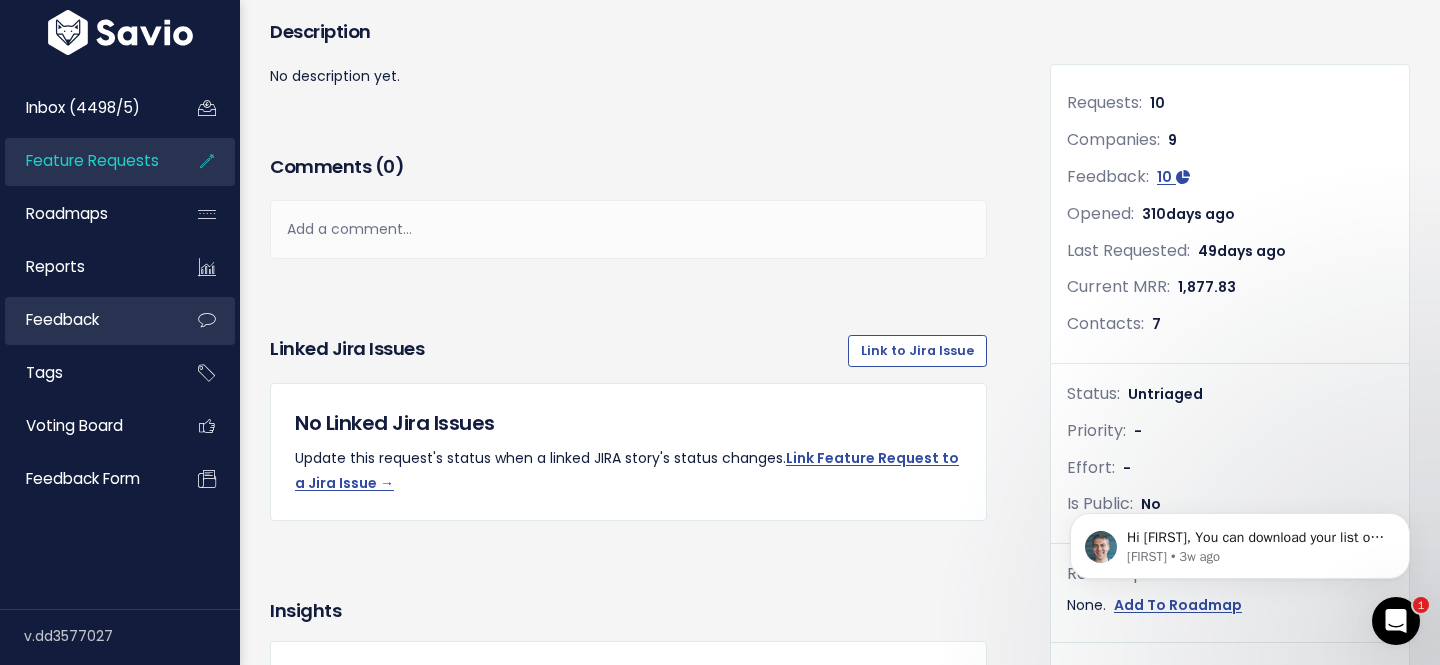 click on "Feedback" at bounding box center (62, 319) 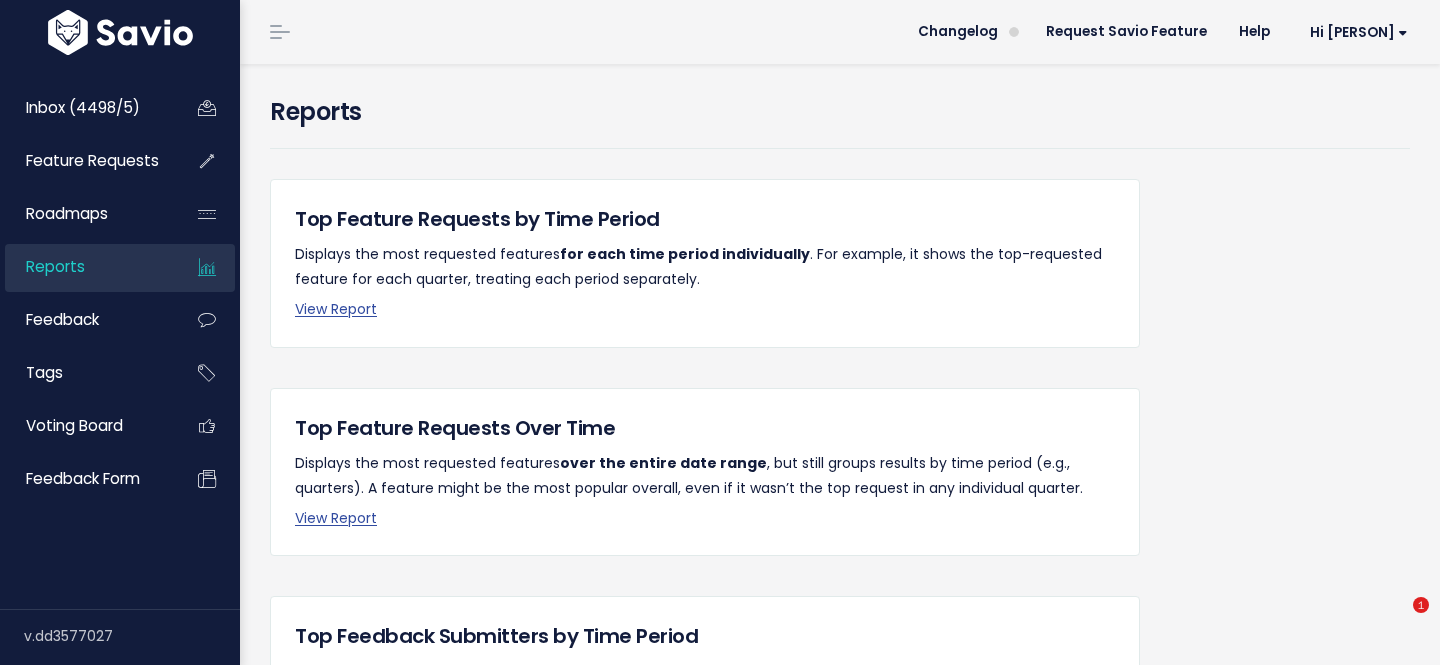 scroll, scrollTop: 0, scrollLeft: 0, axis: both 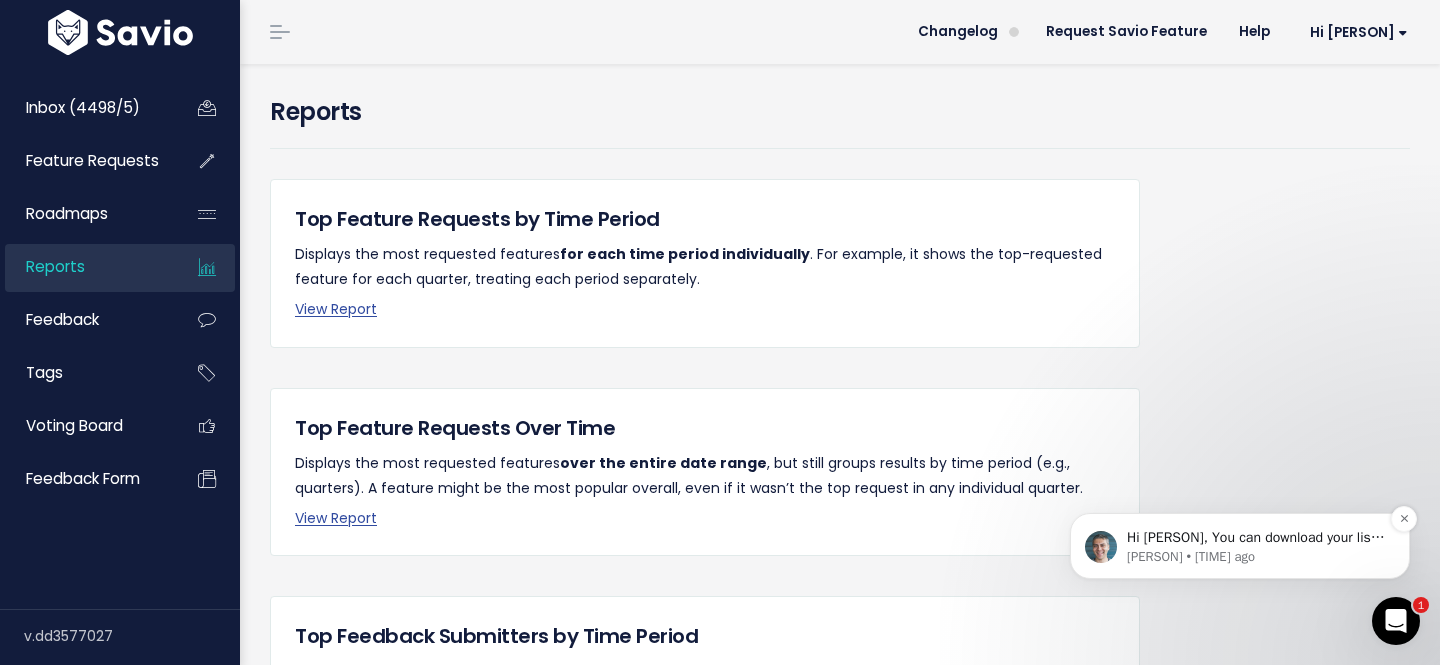 click on "Hi [PERSON],   You can download your list of feedback or feature requests, but not your list of users.  You can do the former here:   https://www.loom.com/share/5d64cf55a77746dca066a62d721181e7 [PERSON] • [TIME] ago" at bounding box center [1240, 546] 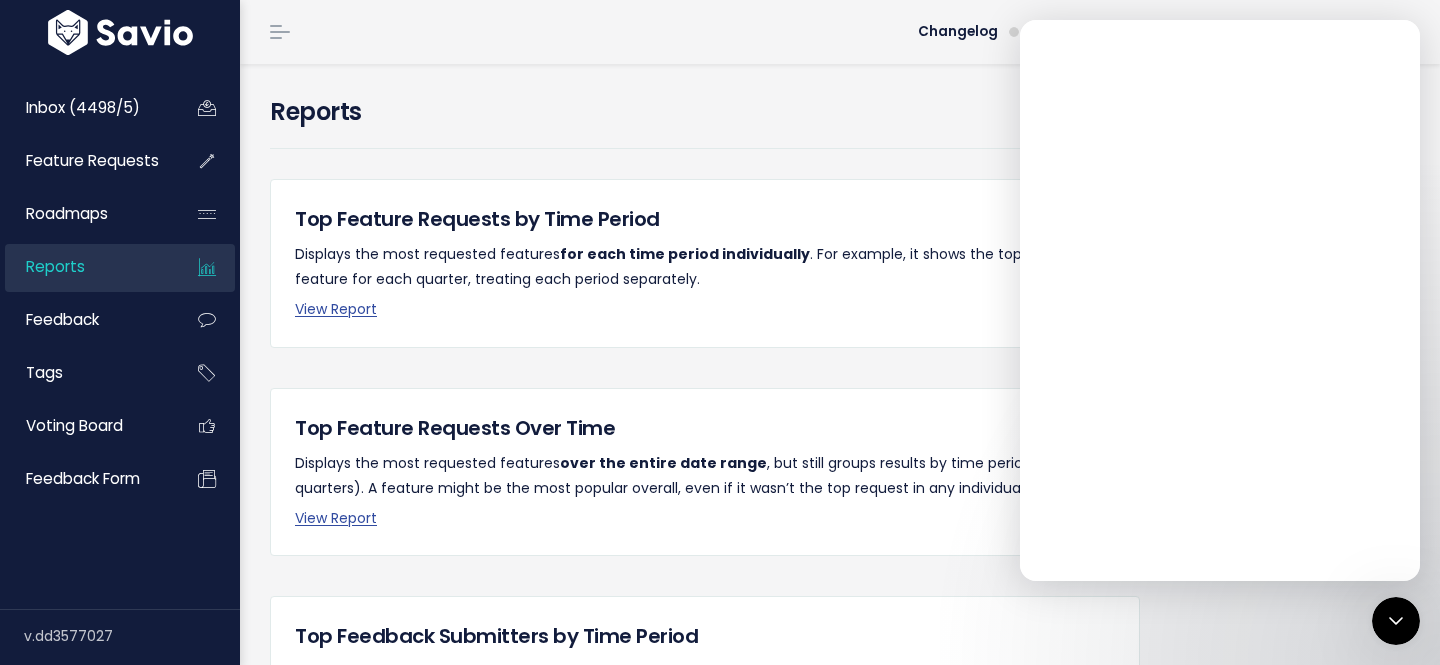 scroll, scrollTop: 0, scrollLeft: 0, axis: both 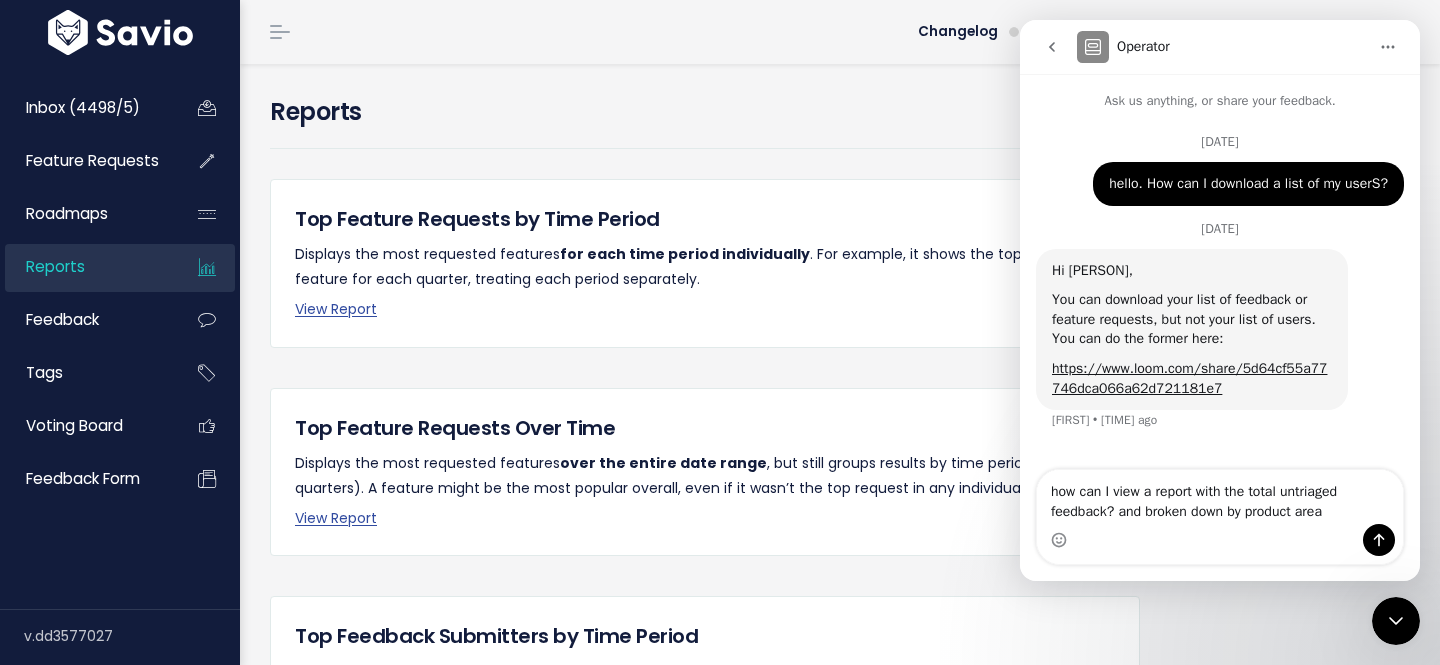type on "how can I view a report with the total untriaged feedback? and broken down by product area?" 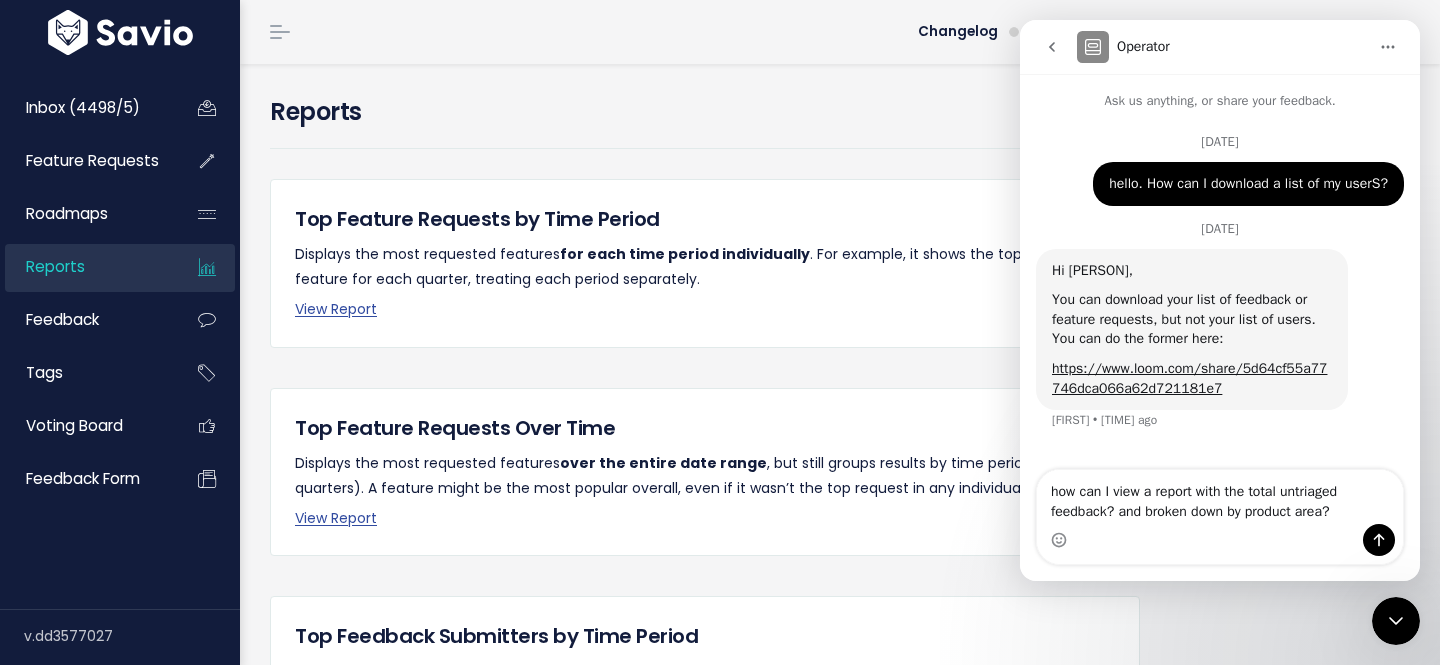 type 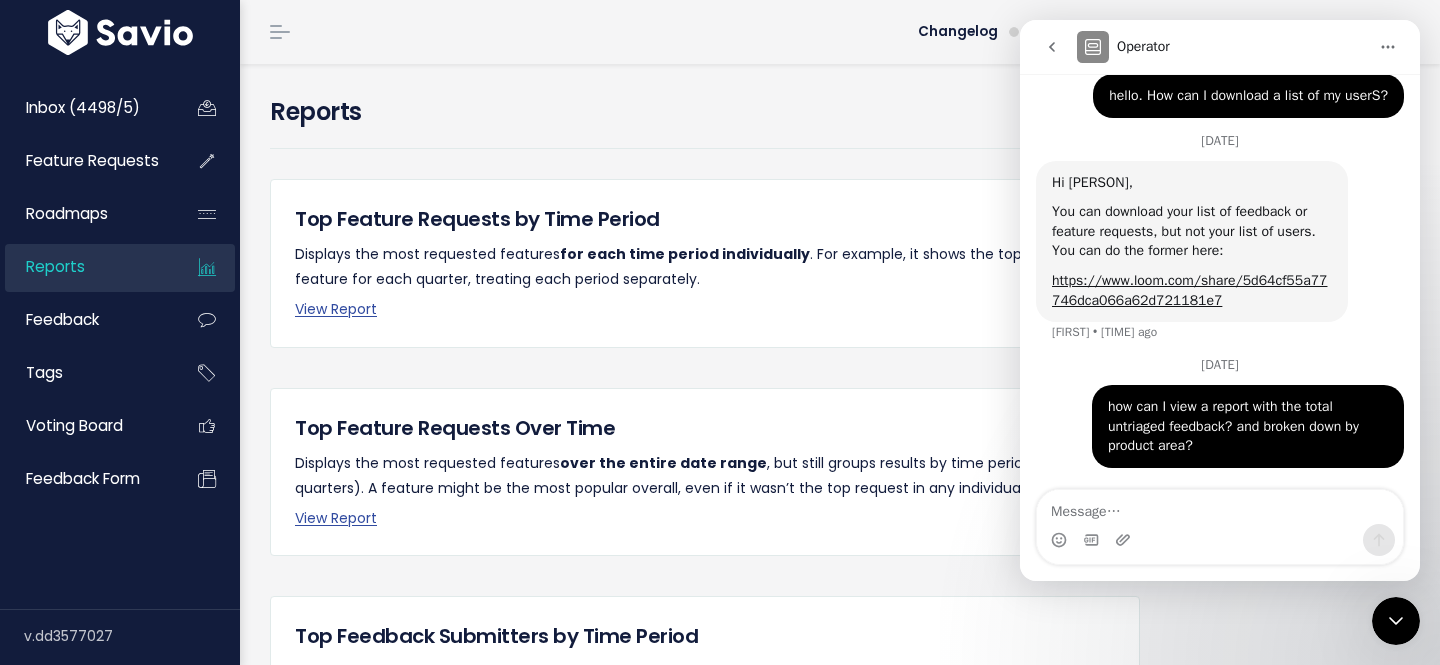 scroll, scrollTop: 107, scrollLeft: 0, axis: vertical 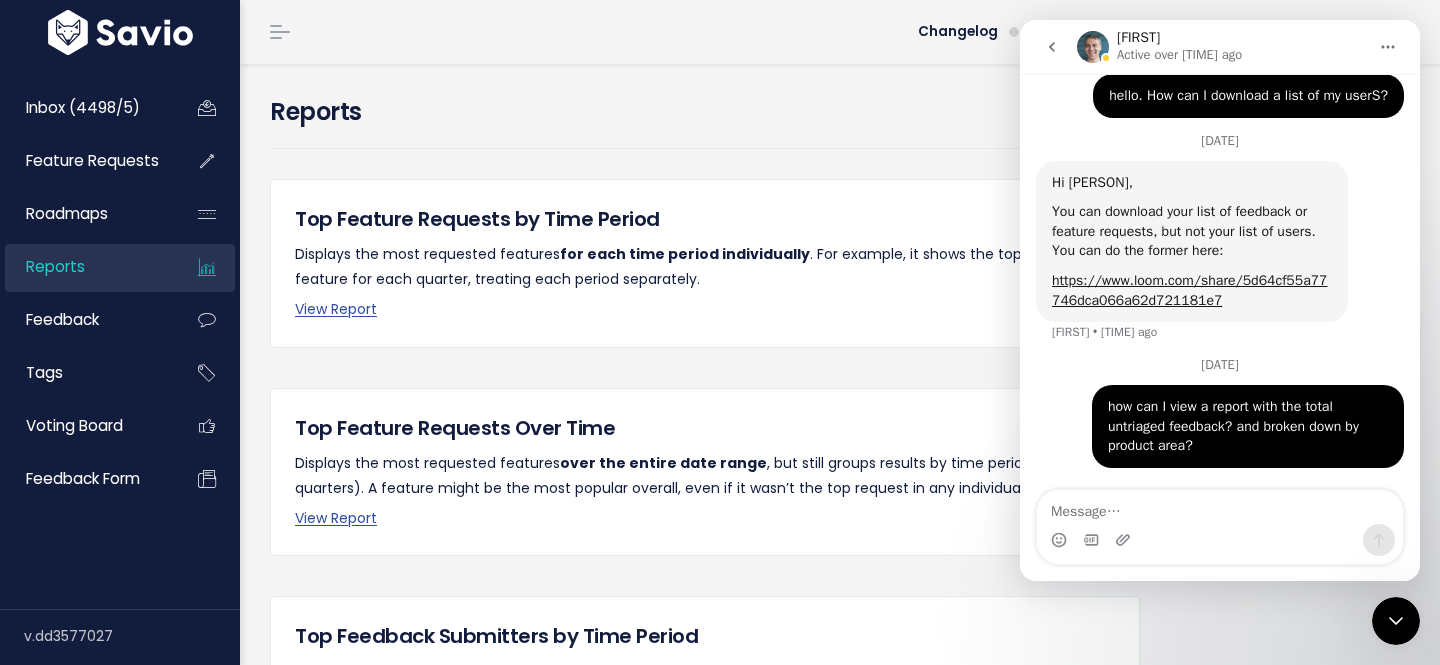 click 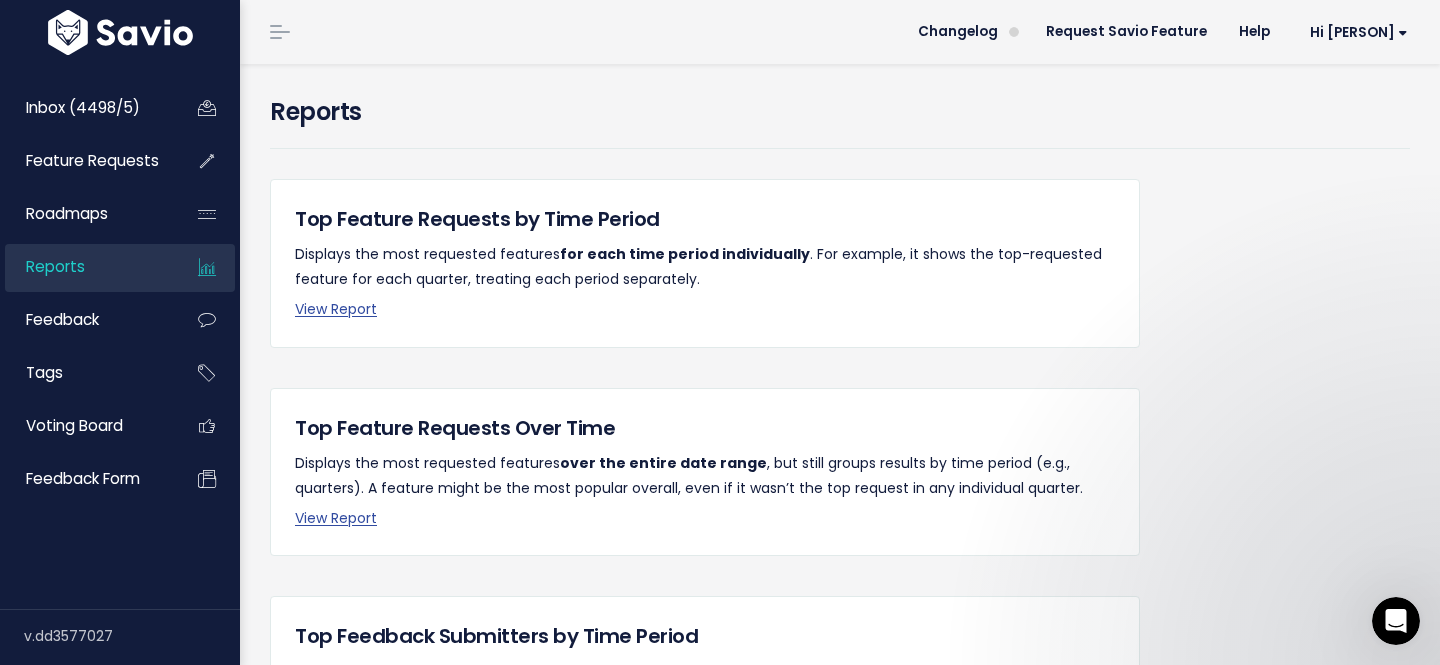 scroll, scrollTop: 0, scrollLeft: 0, axis: both 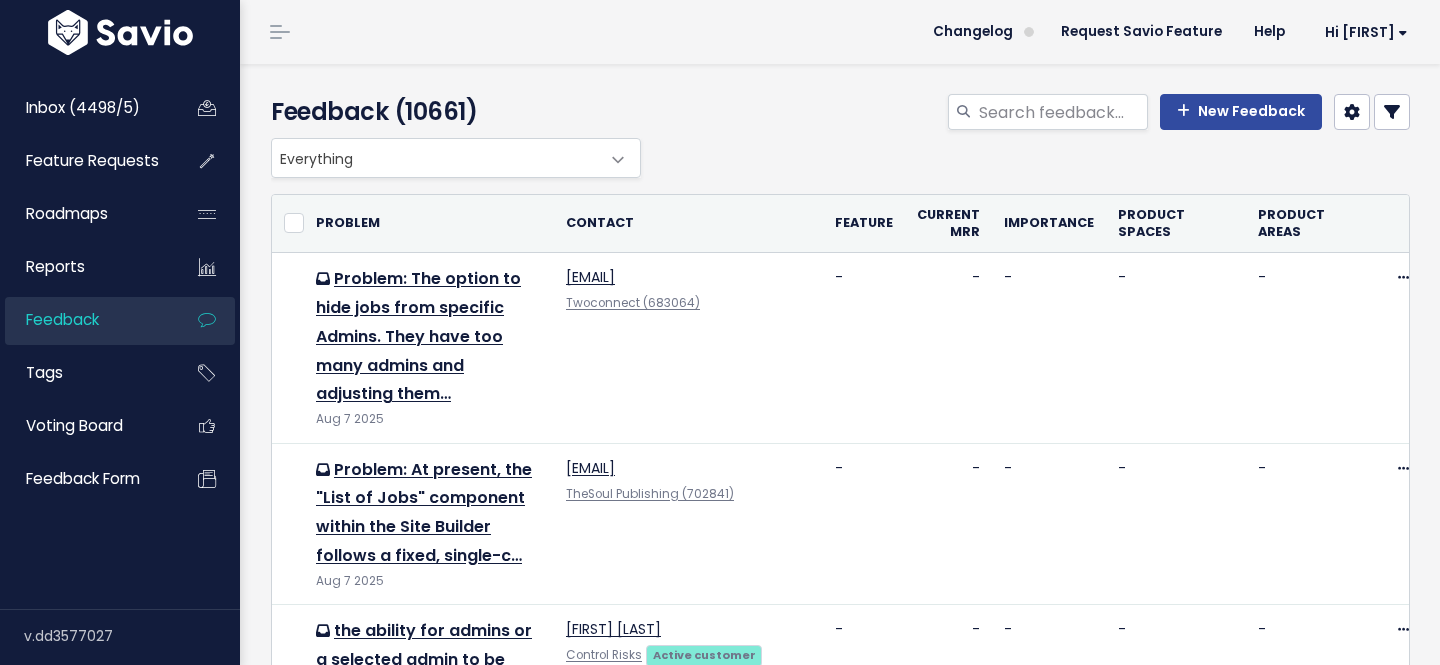 click at bounding box center (1392, 112) 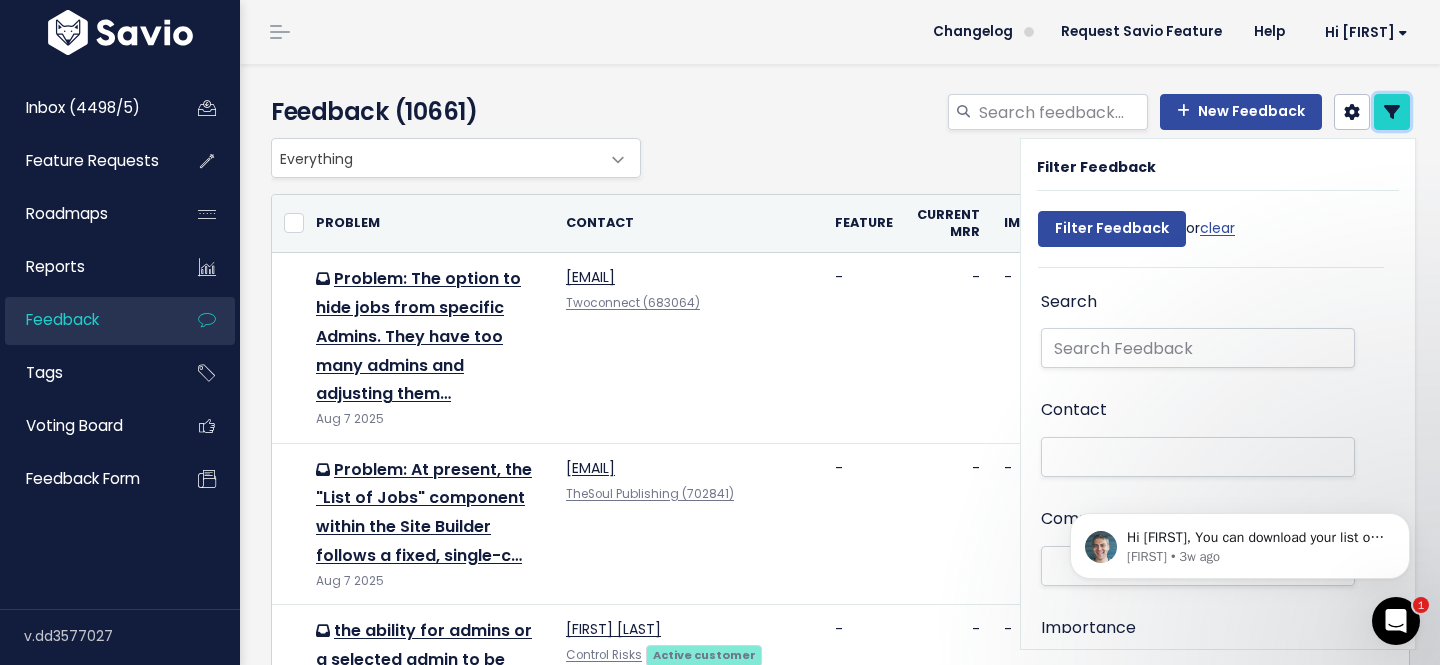 scroll, scrollTop: 0, scrollLeft: 0, axis: both 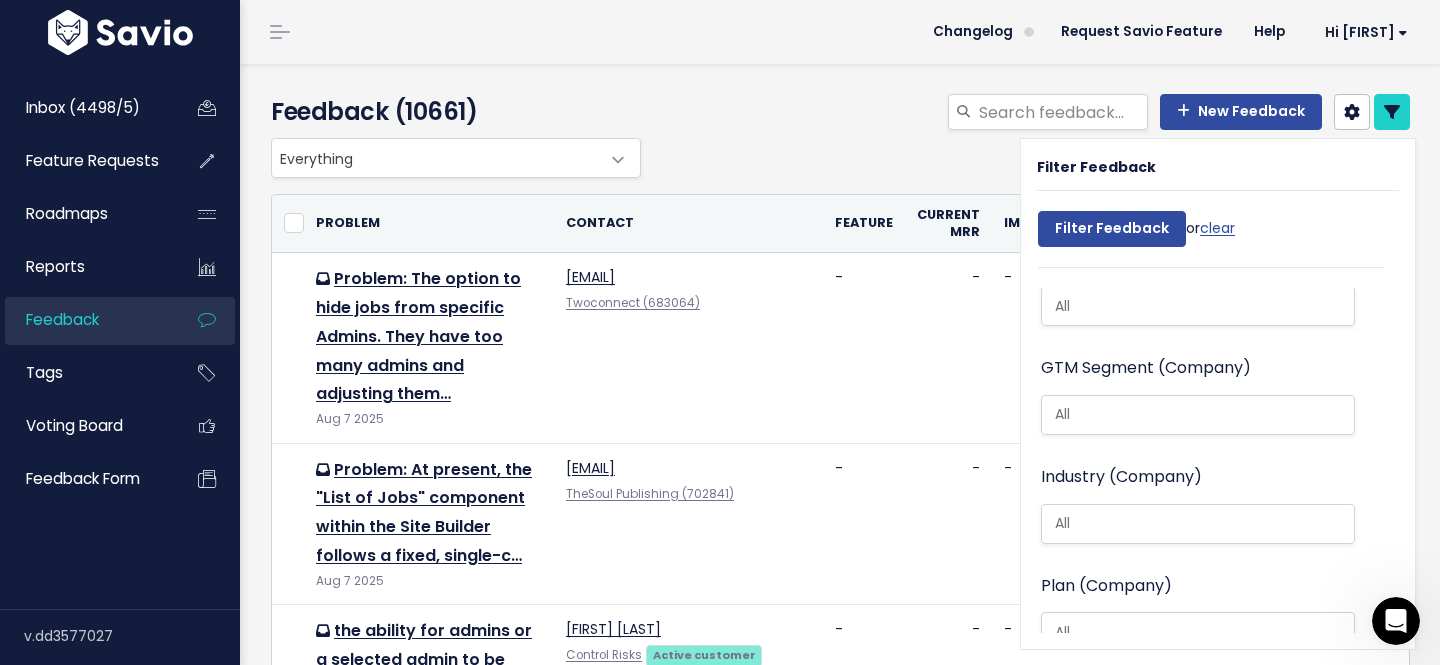 click on "Feedback (10661)
New Feedback" at bounding box center (837, 101) 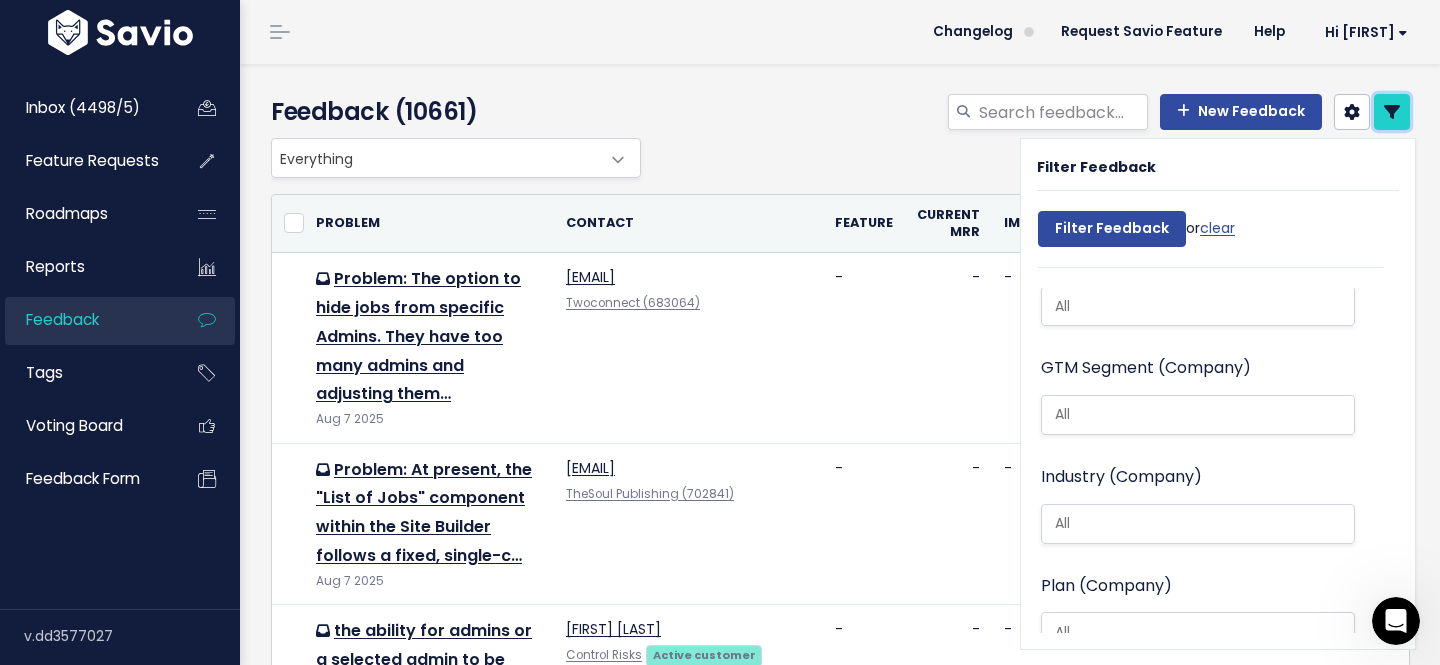 click at bounding box center (1392, 112) 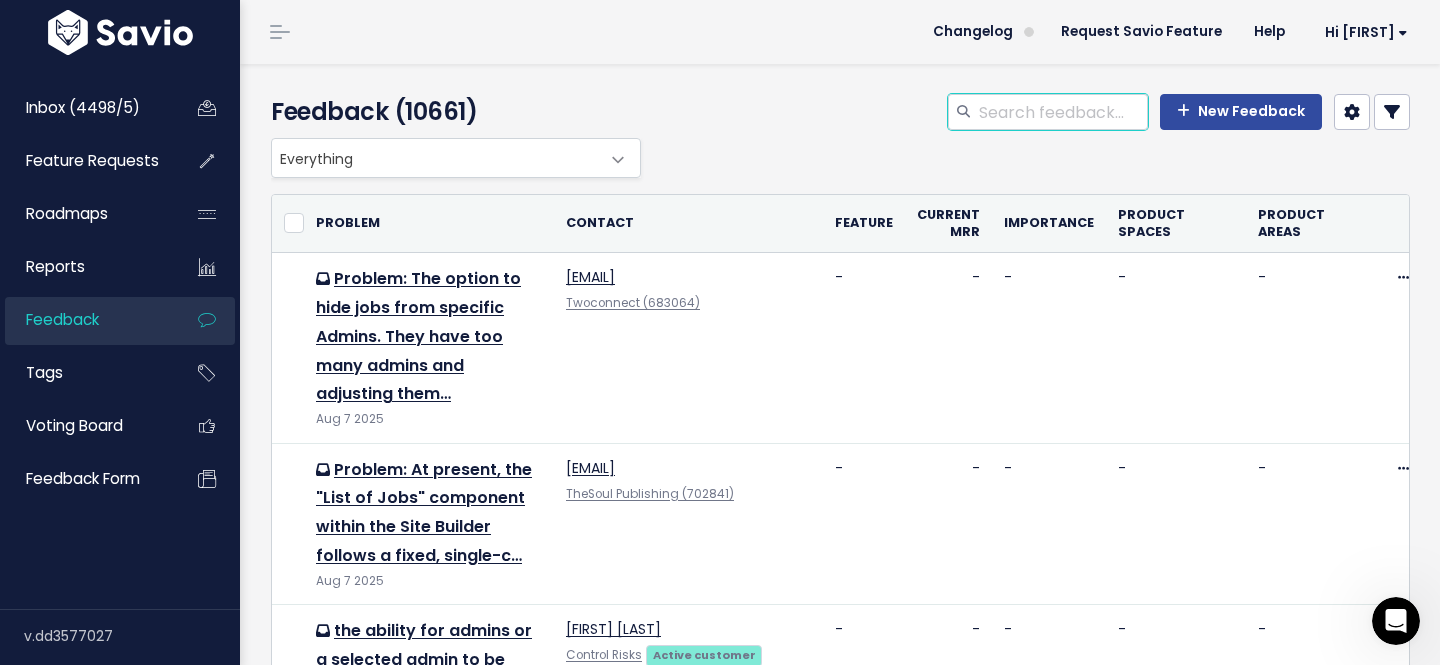 click at bounding box center [1062, 112] 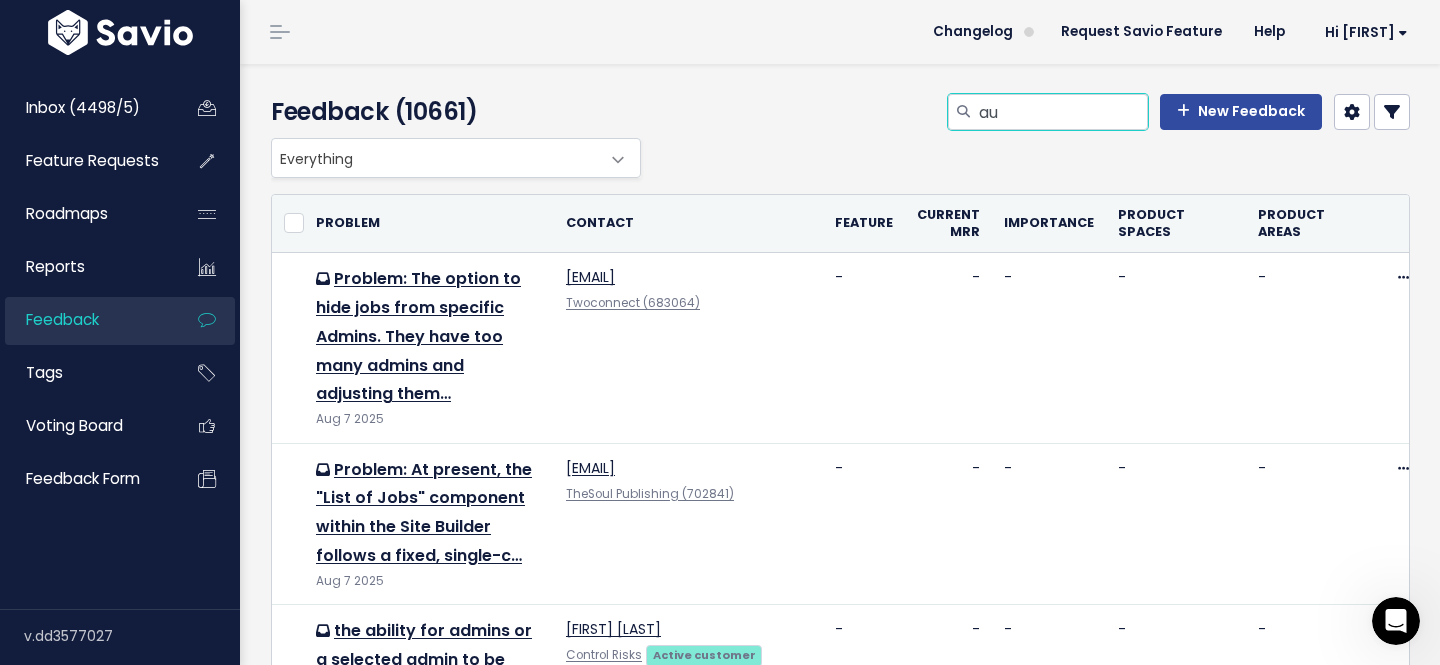 type on "a" 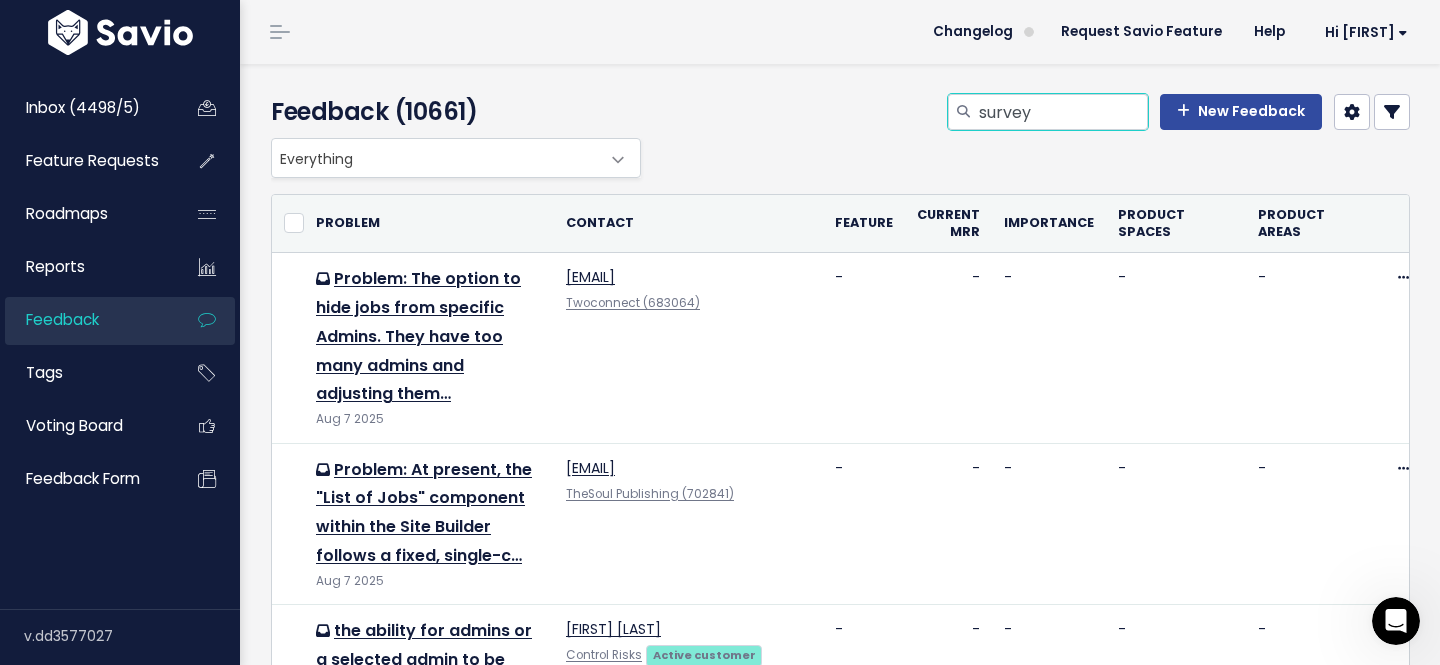type on "survey" 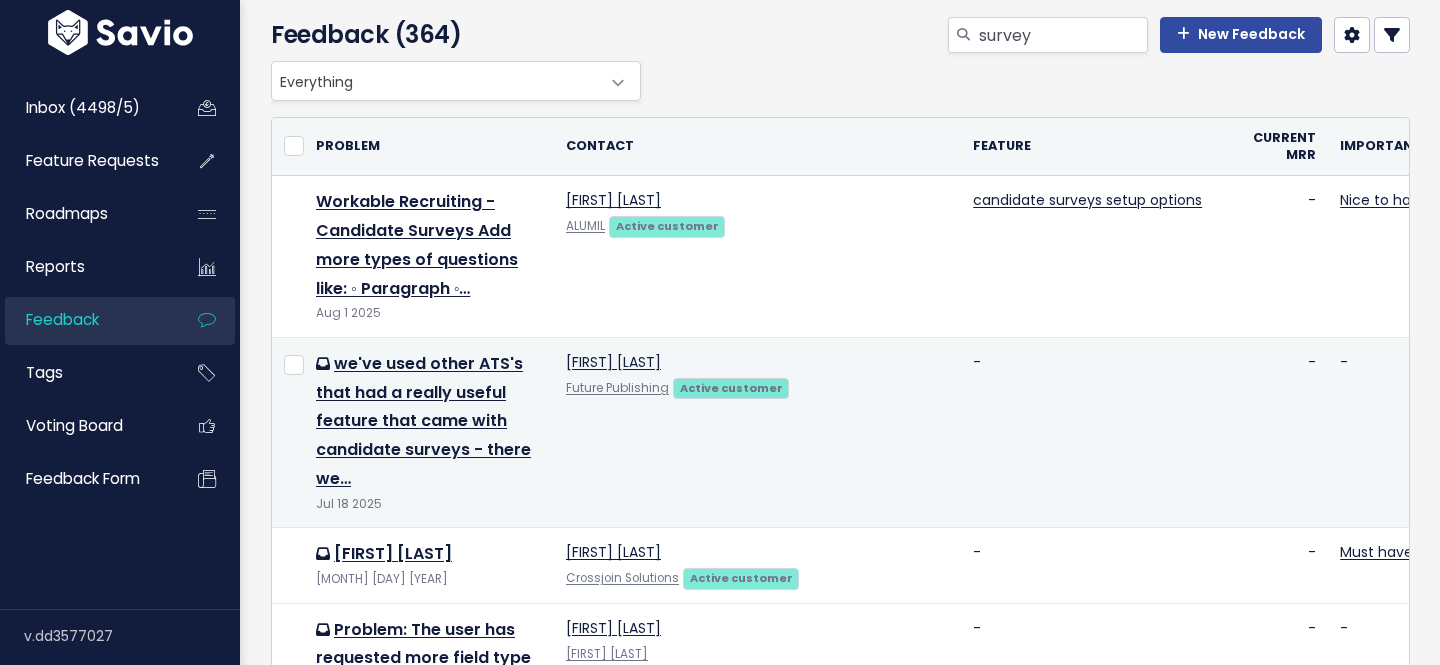 scroll, scrollTop: 81, scrollLeft: 0, axis: vertical 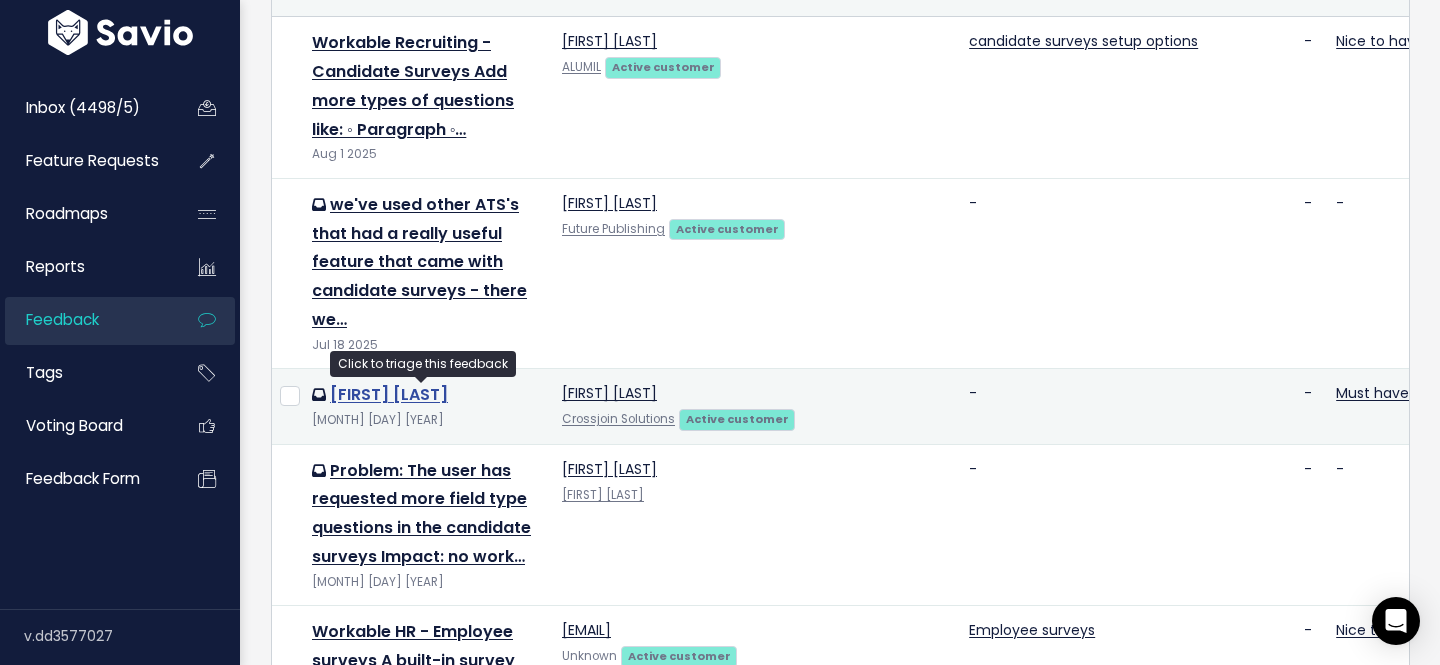 click on "[FIRST] [LAST]" at bounding box center (389, 394) 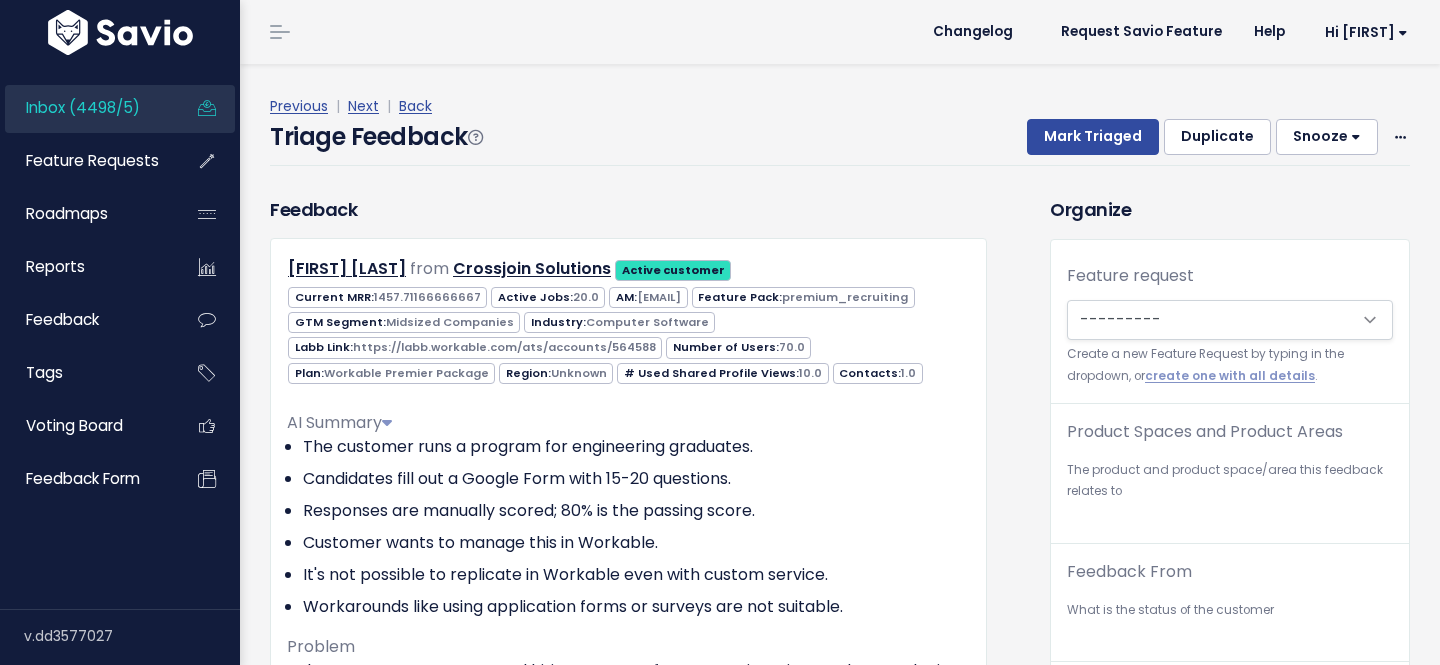 scroll, scrollTop: 0, scrollLeft: 0, axis: both 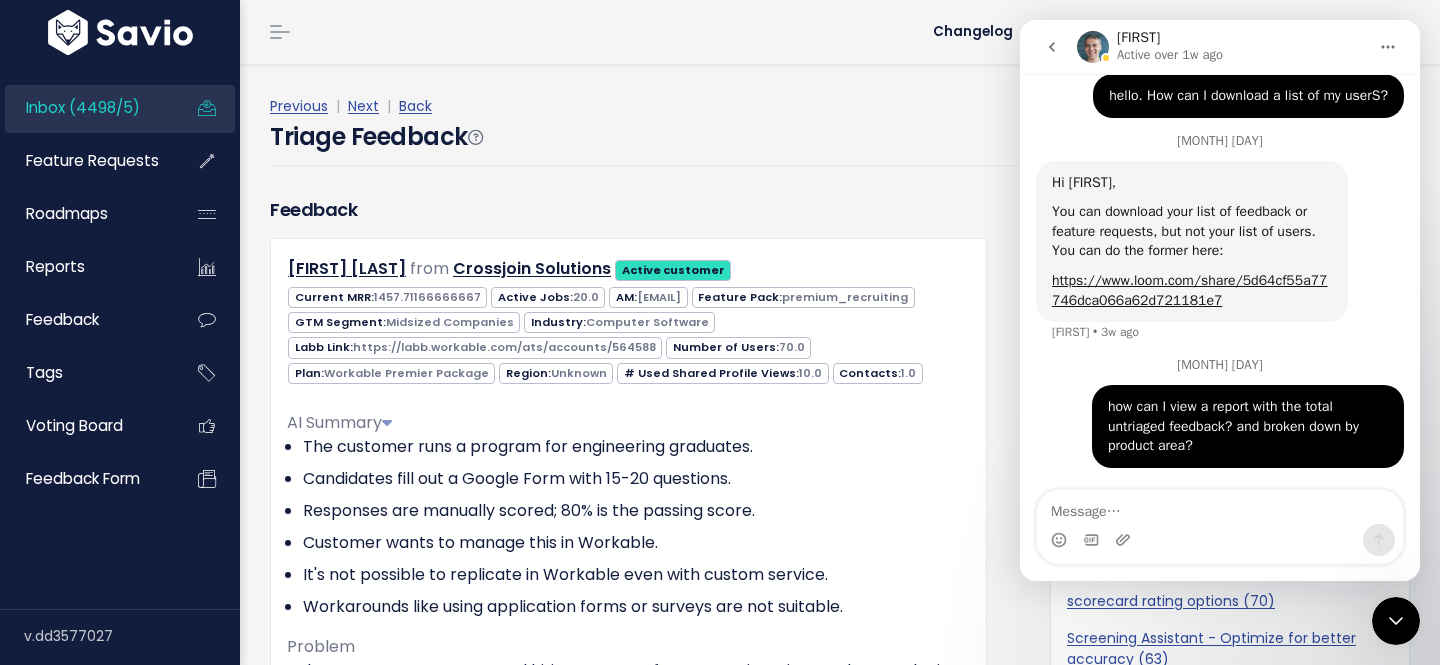 click 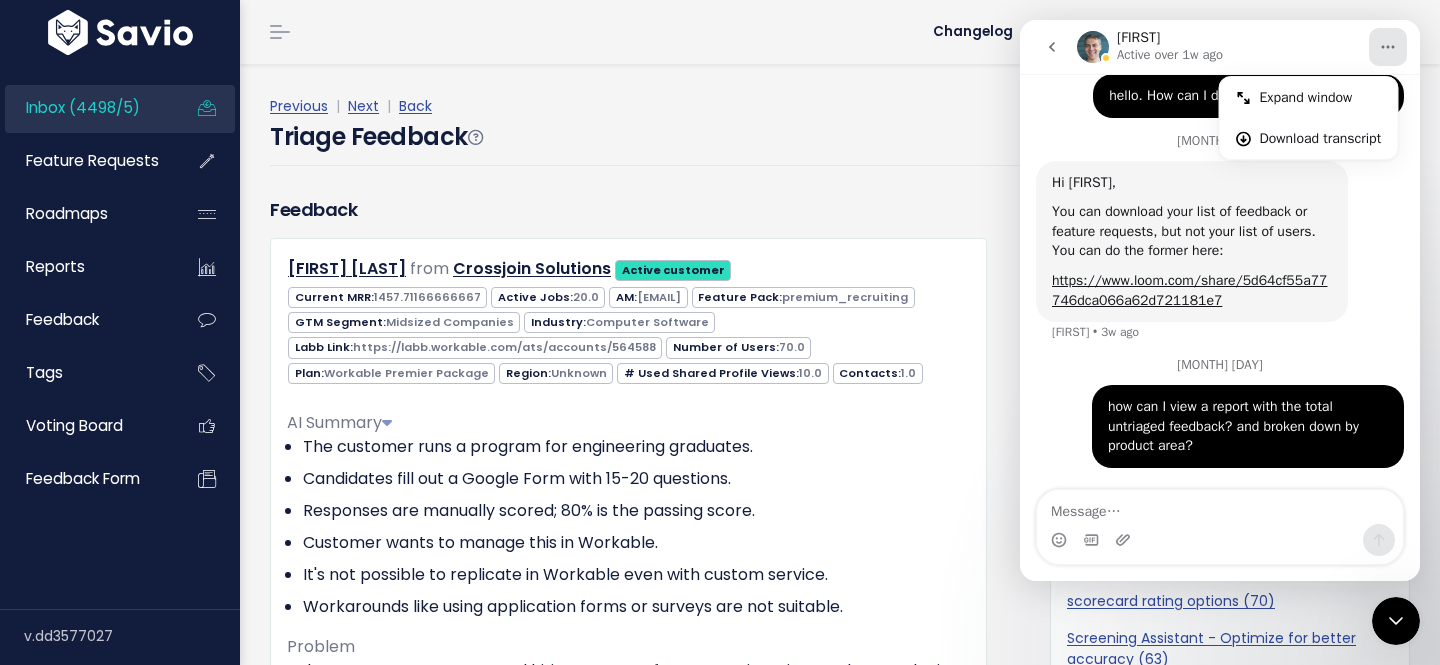 click 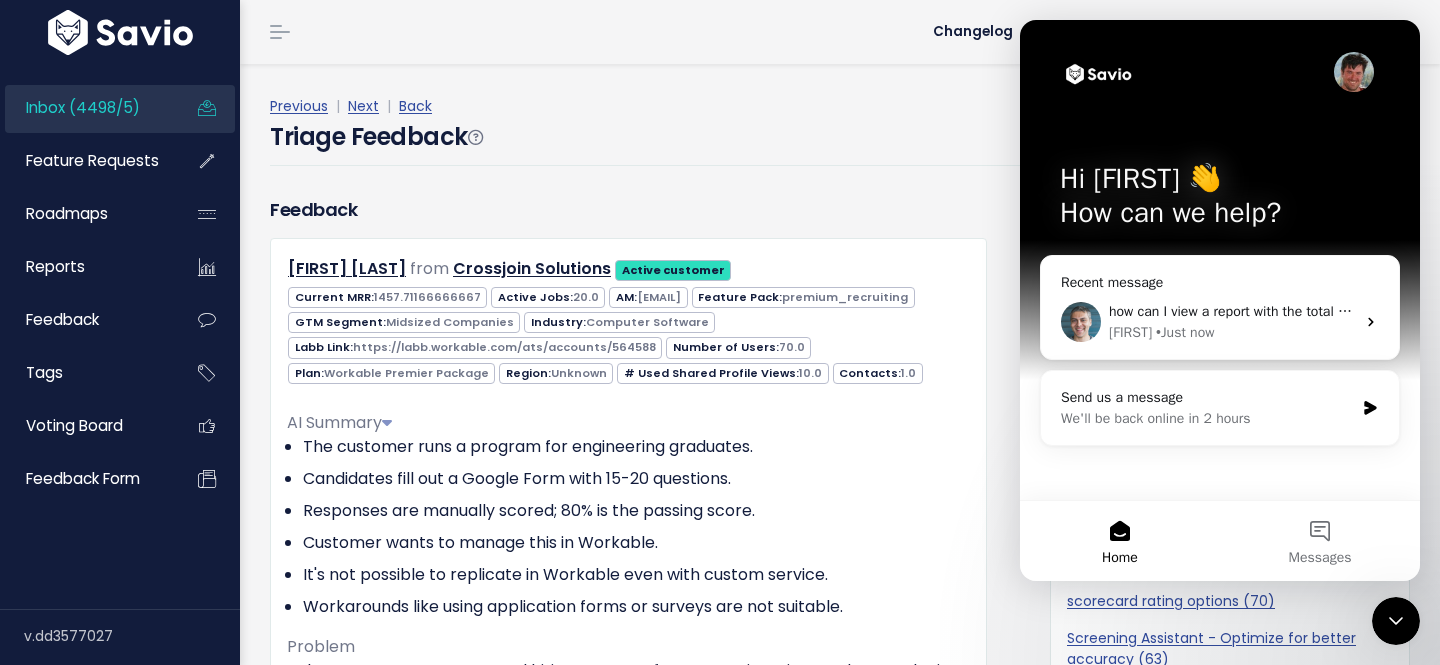 click on "Previous
|
Next
|
Back" at bounding box center (840, 106) 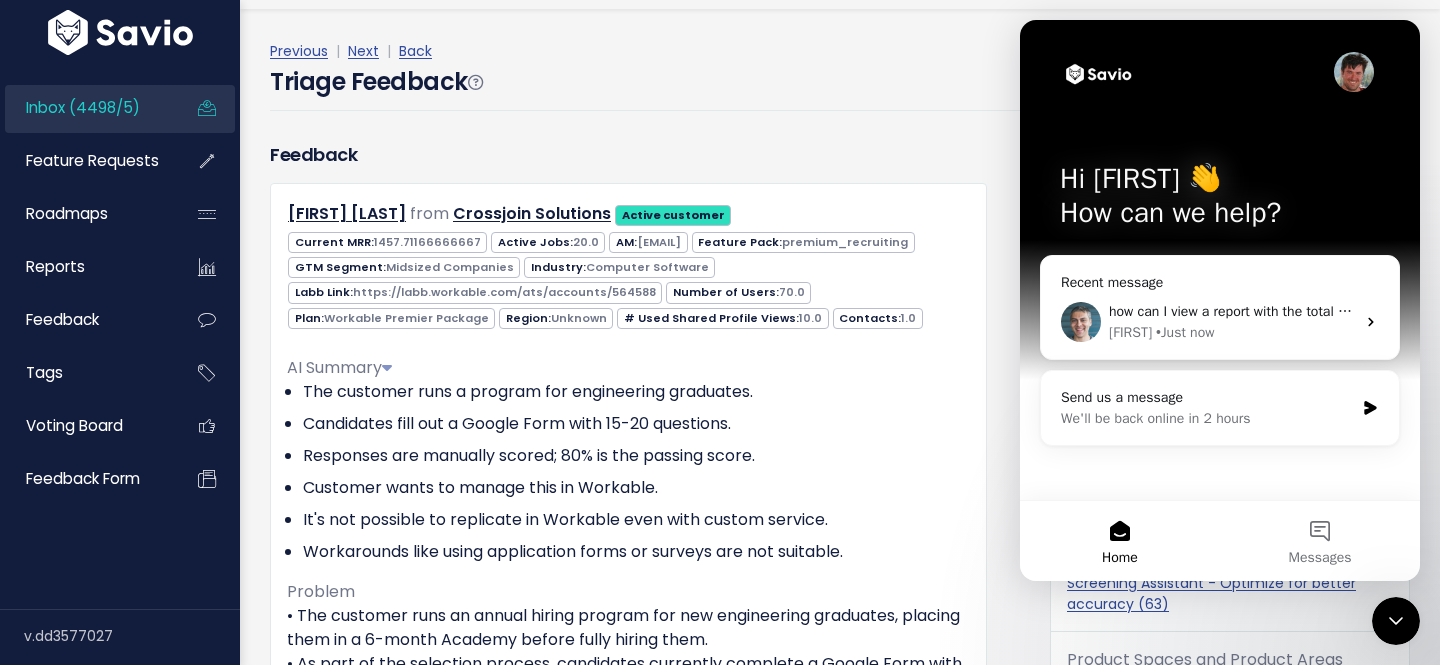 scroll, scrollTop: 66, scrollLeft: 0, axis: vertical 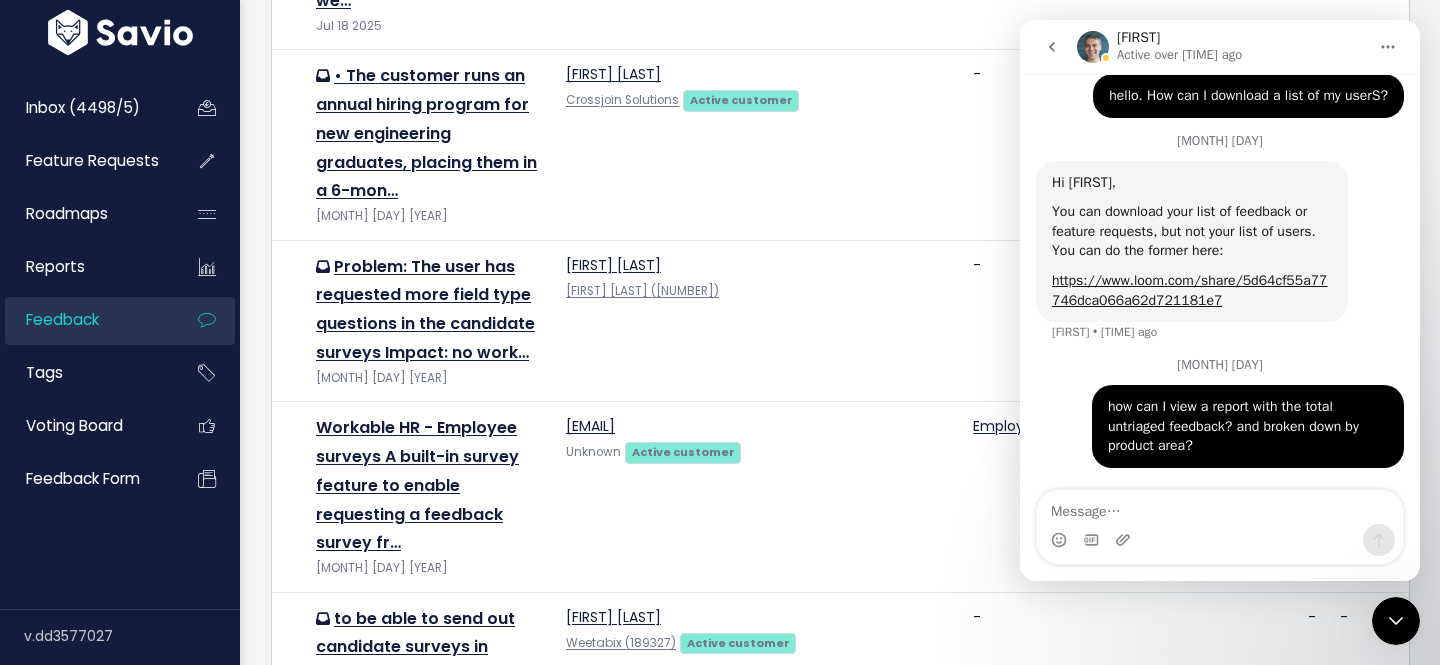 click 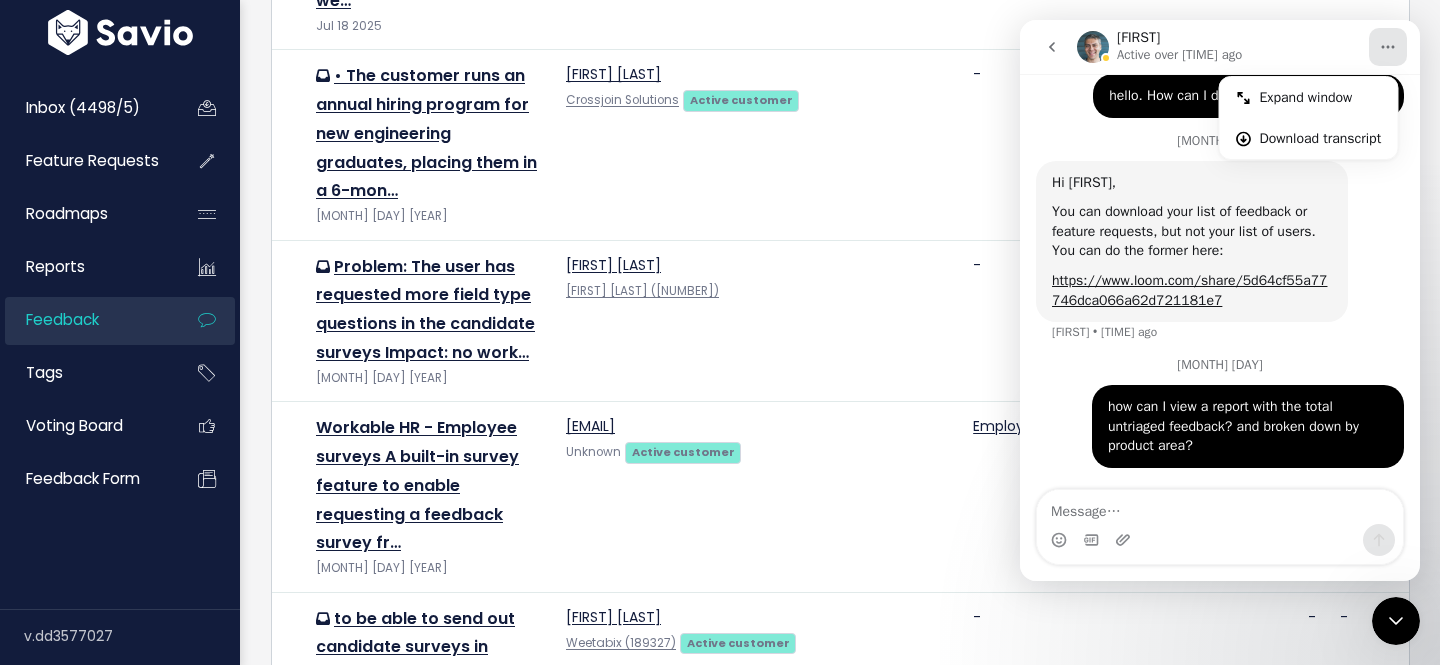 click 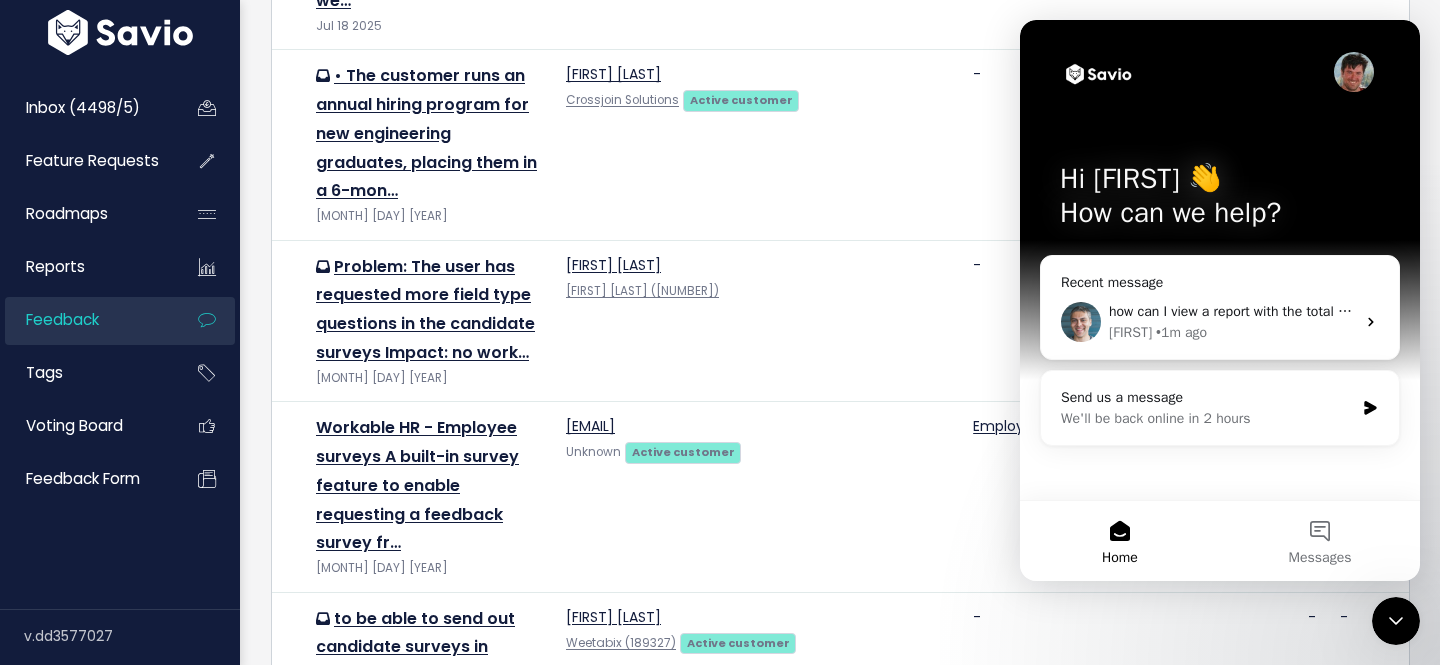 scroll, scrollTop: 0, scrollLeft: 0, axis: both 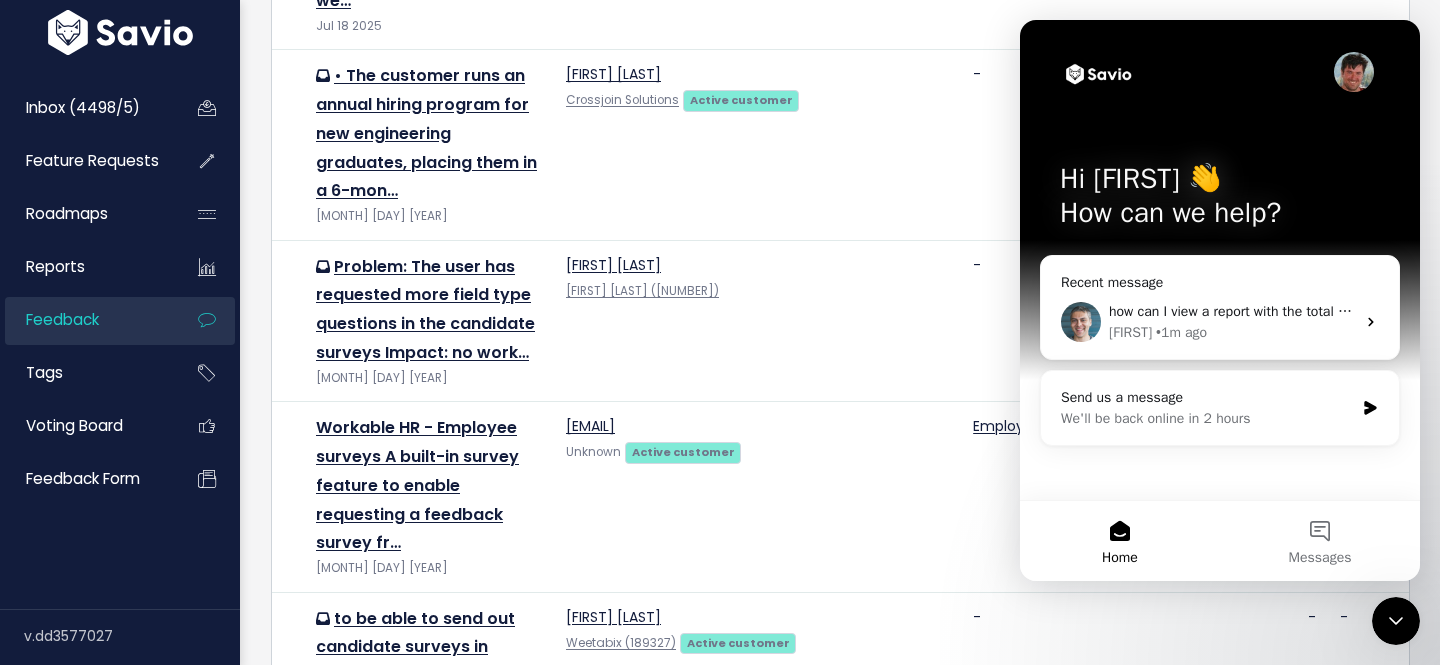 click at bounding box center [1396, 621] 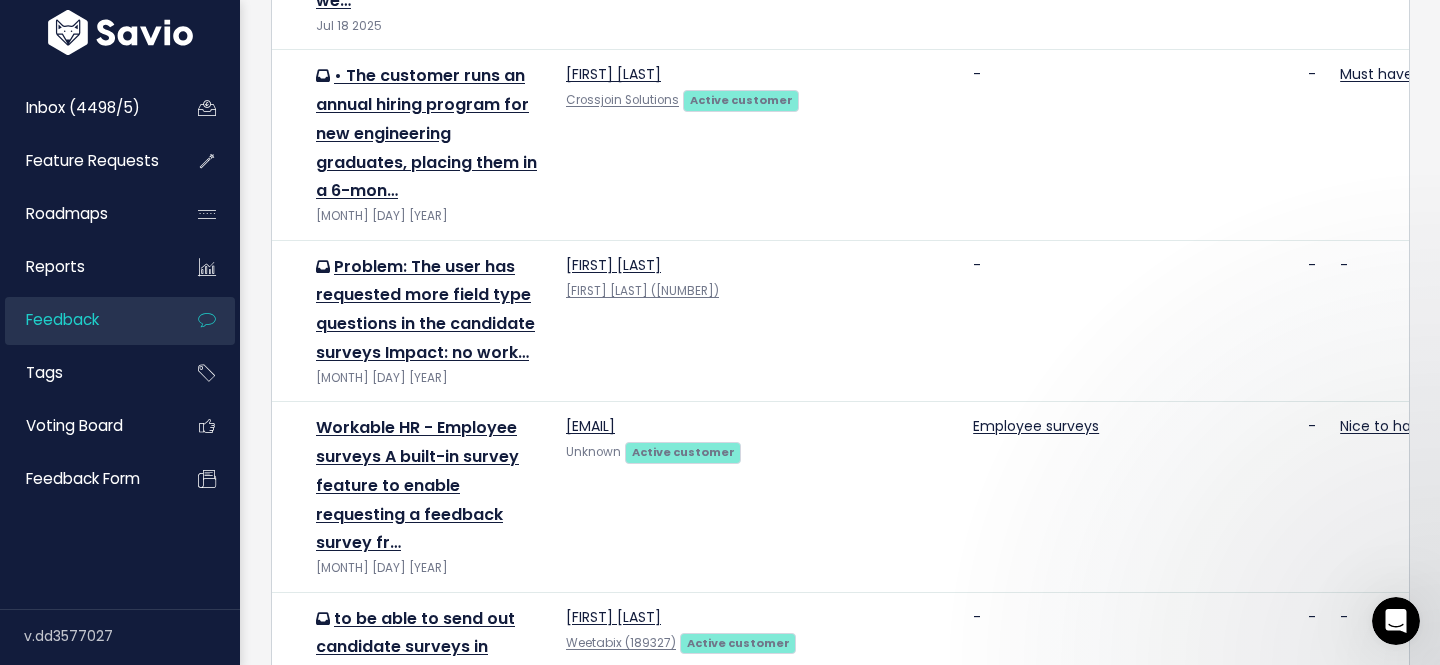 scroll, scrollTop: 0, scrollLeft: 0, axis: both 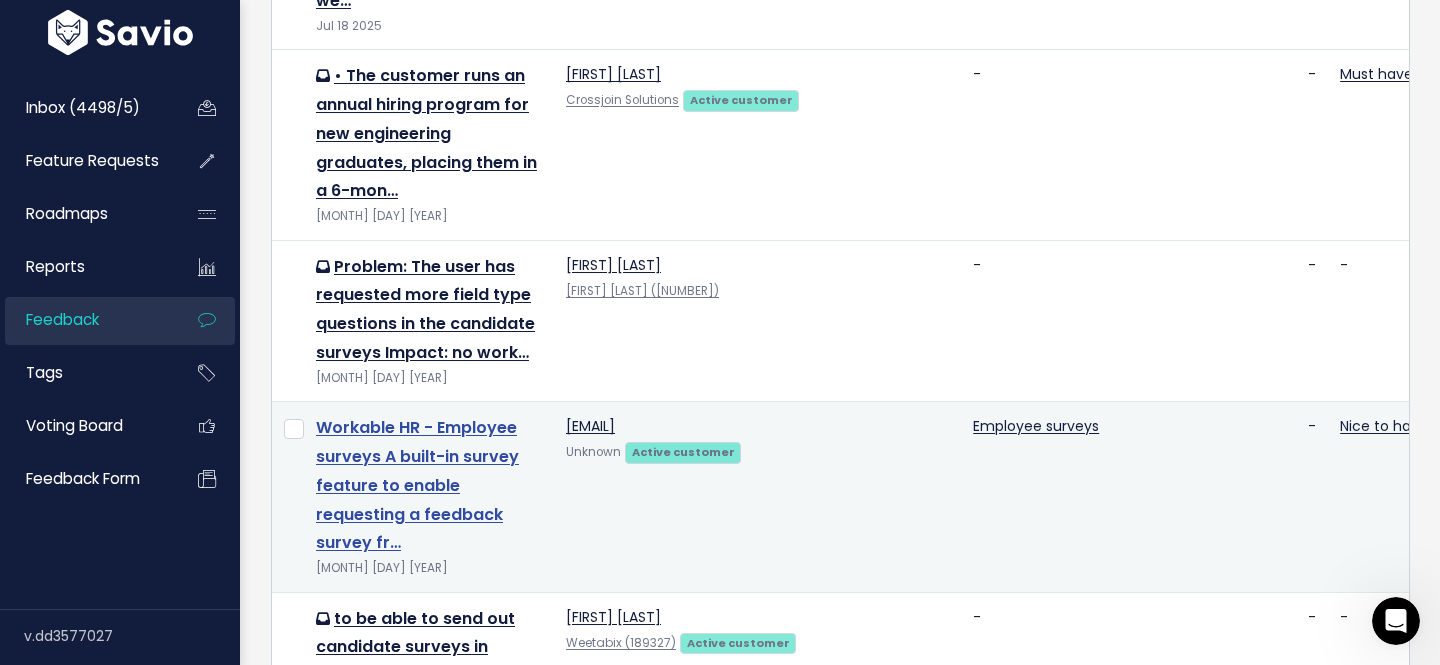 click on "Workable HR - Employee surveys
A built-in survey feature to enable requesting a feedback survey fr…" at bounding box center [417, 485] 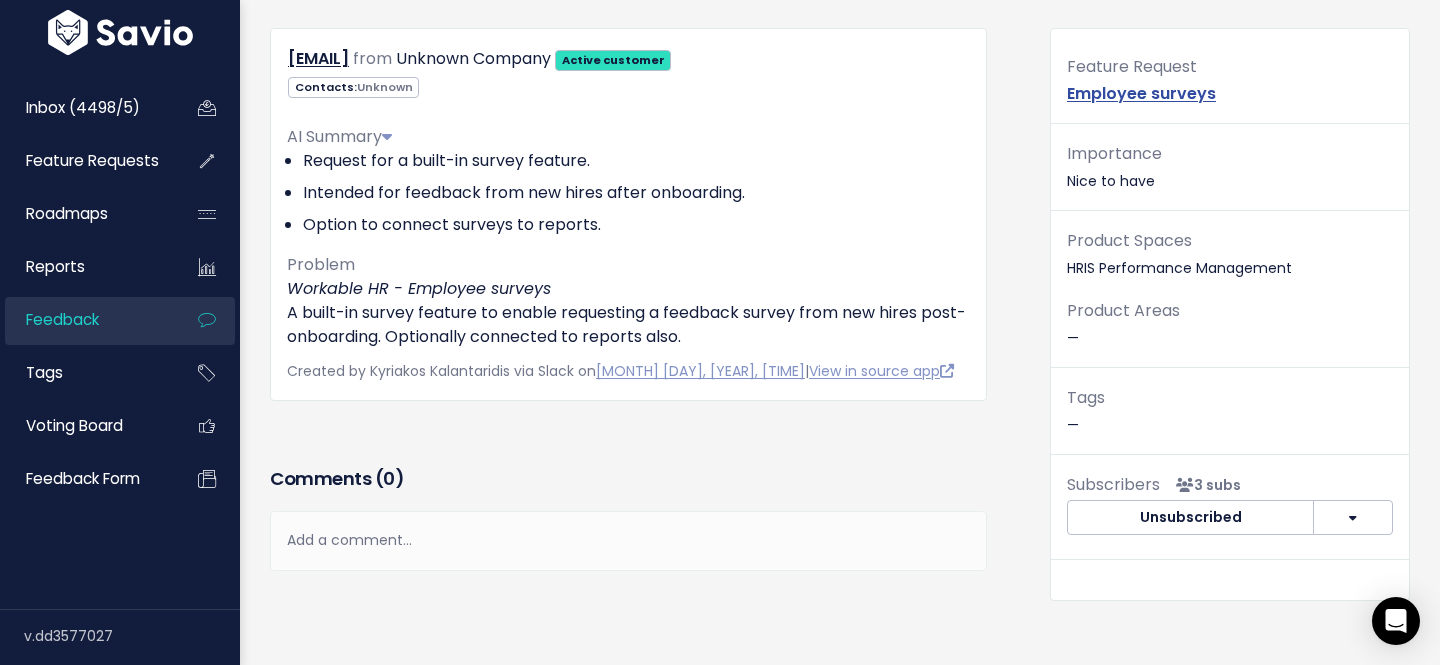 scroll, scrollTop: 0, scrollLeft: 0, axis: both 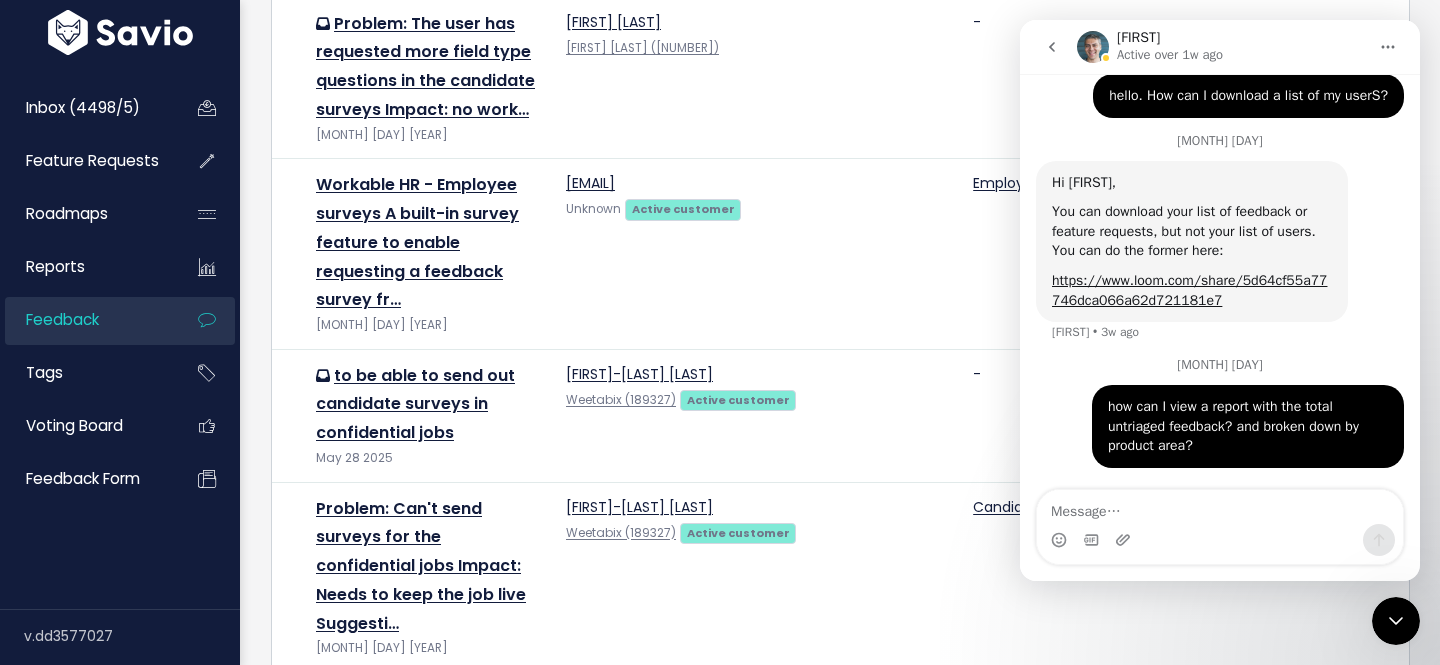 click 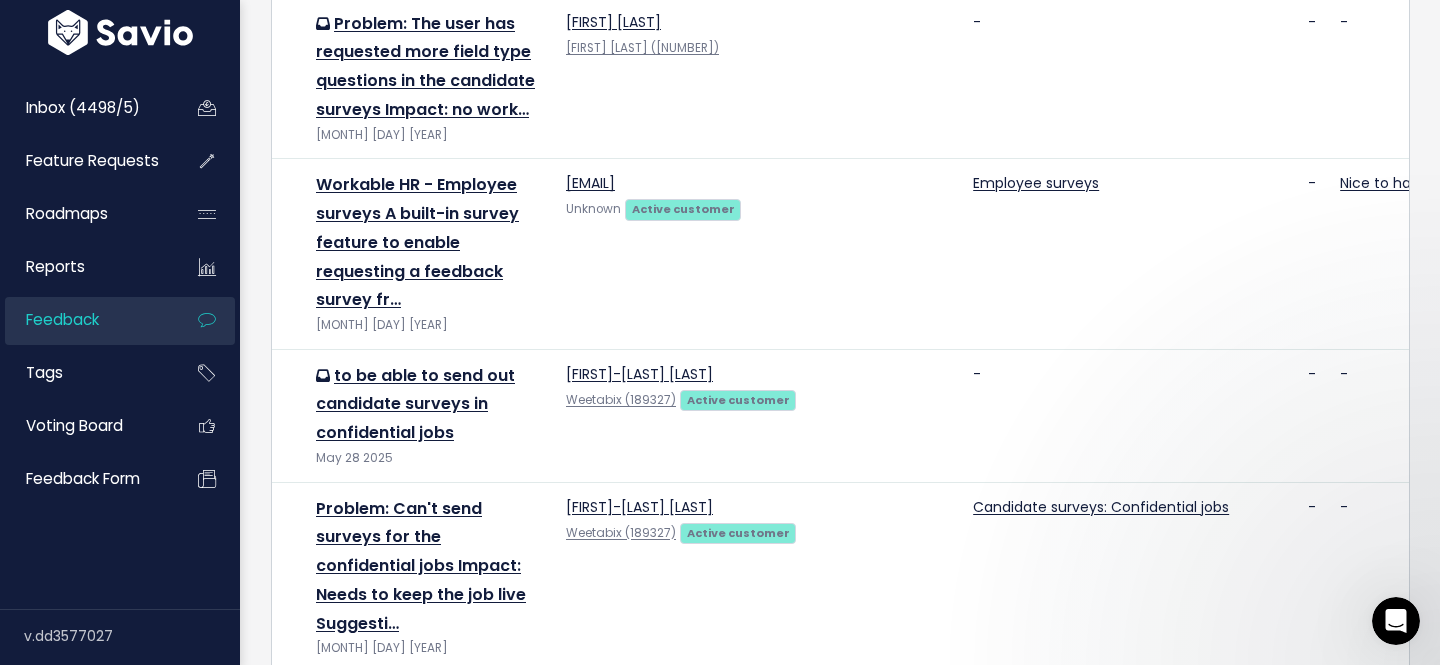 scroll, scrollTop: 0, scrollLeft: 0, axis: both 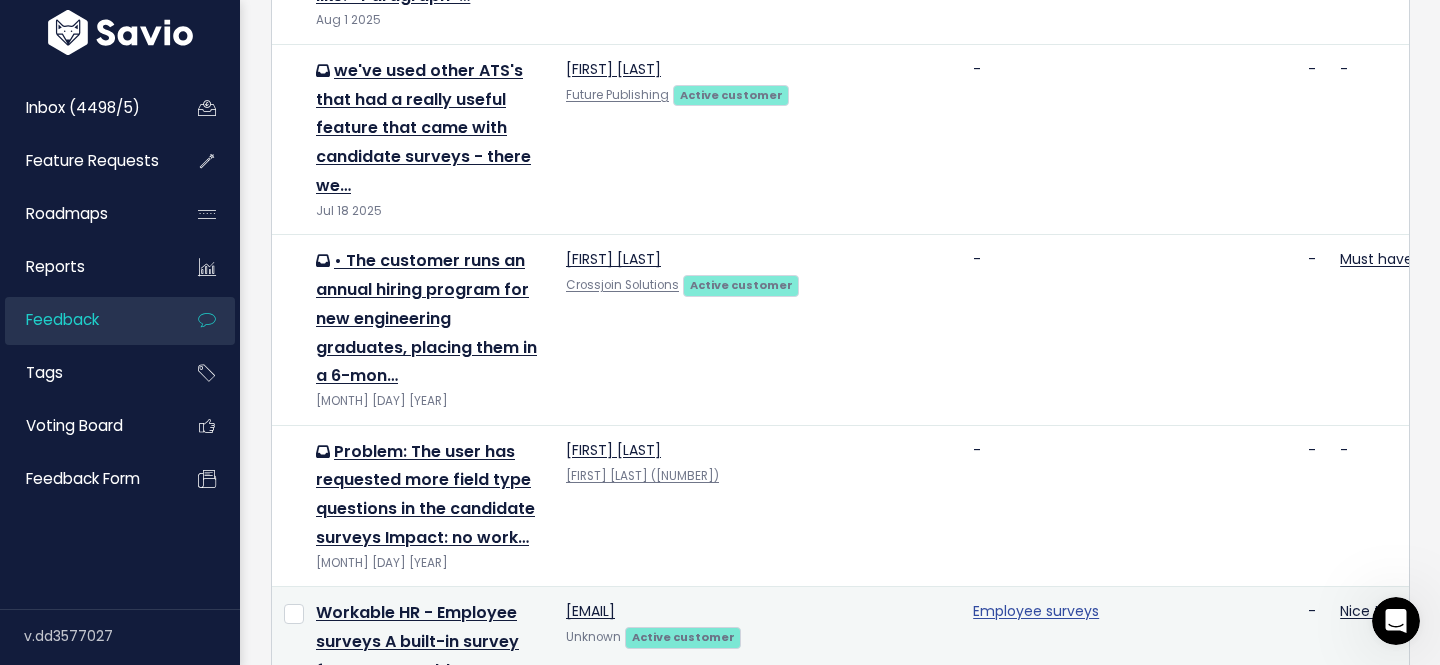 click on "Employee surveys" at bounding box center (1036, 611) 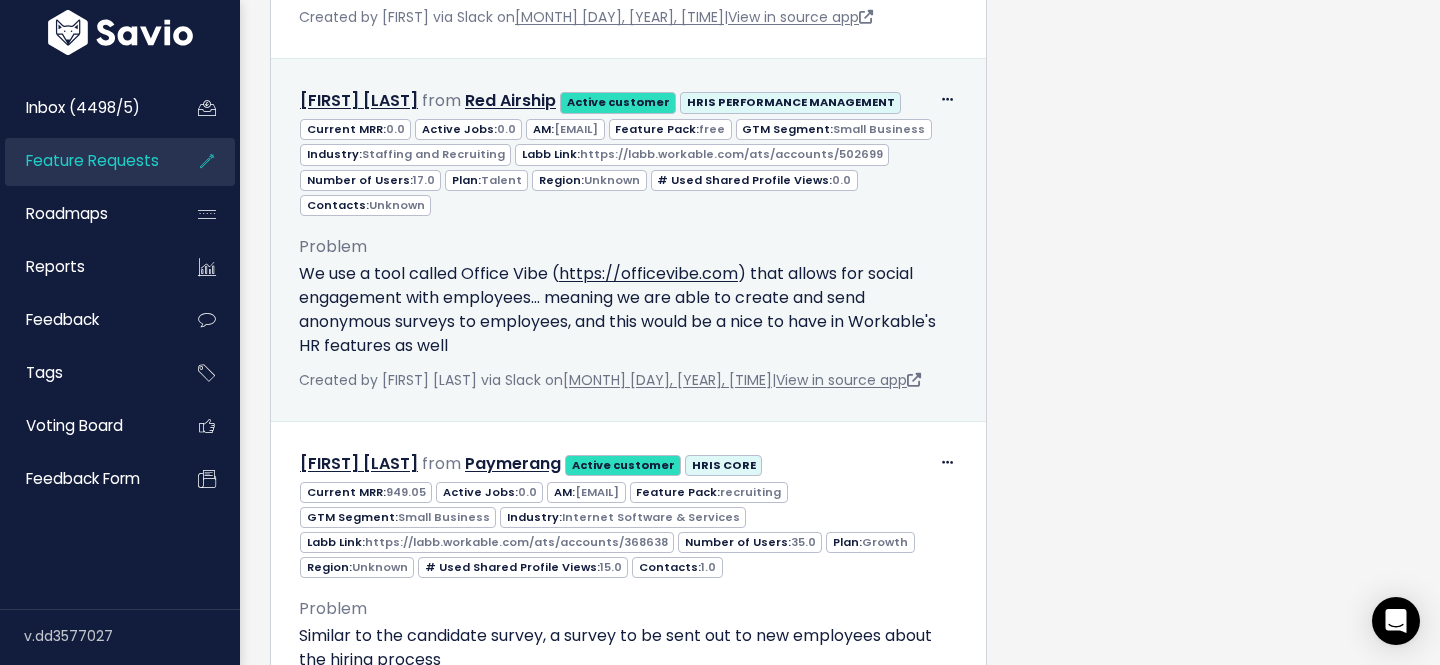 scroll, scrollTop: 4019, scrollLeft: 0, axis: vertical 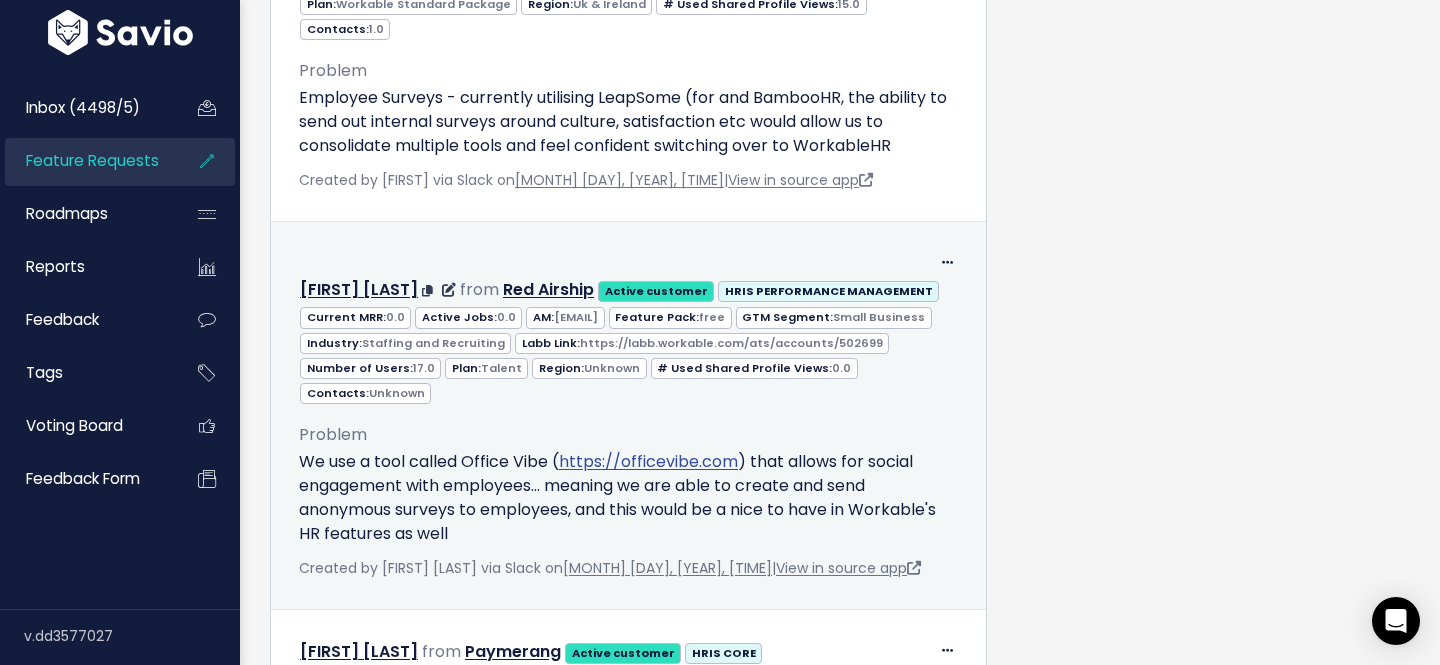 click on "https://officevibe.com" at bounding box center (648, 461) 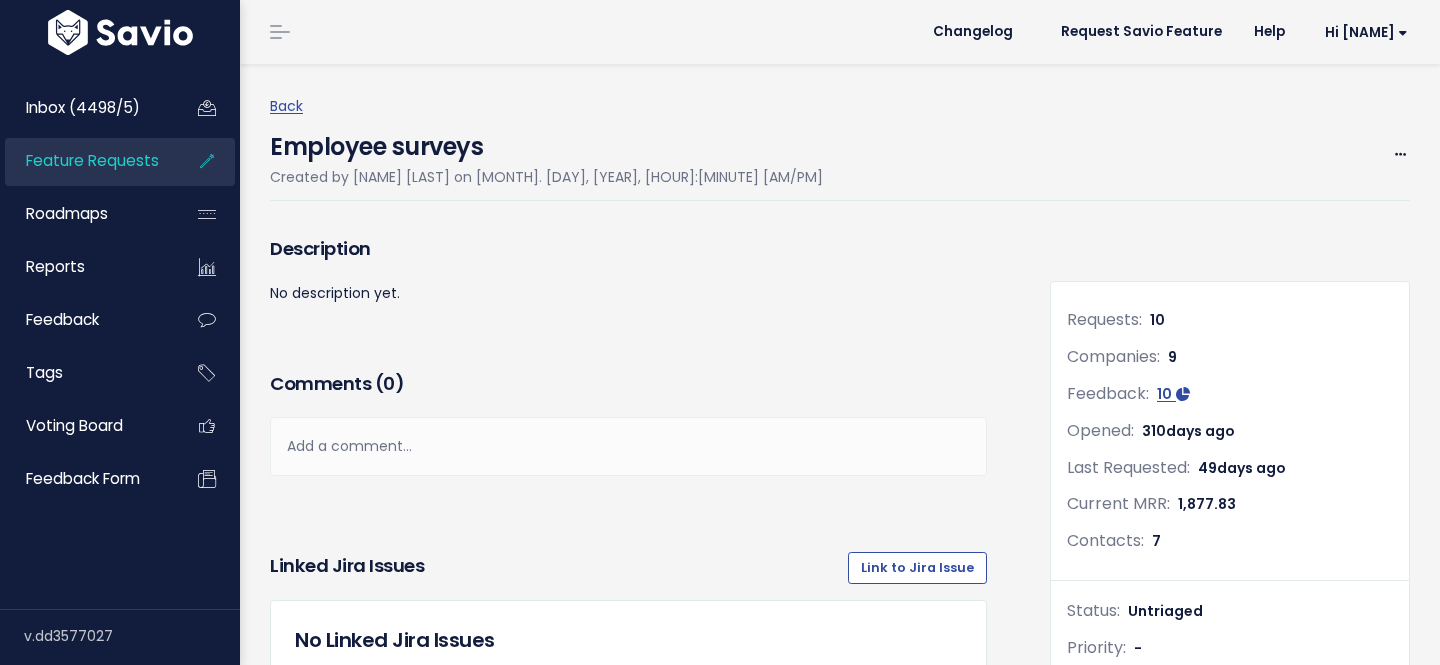 scroll, scrollTop: 3645, scrollLeft: 0, axis: vertical 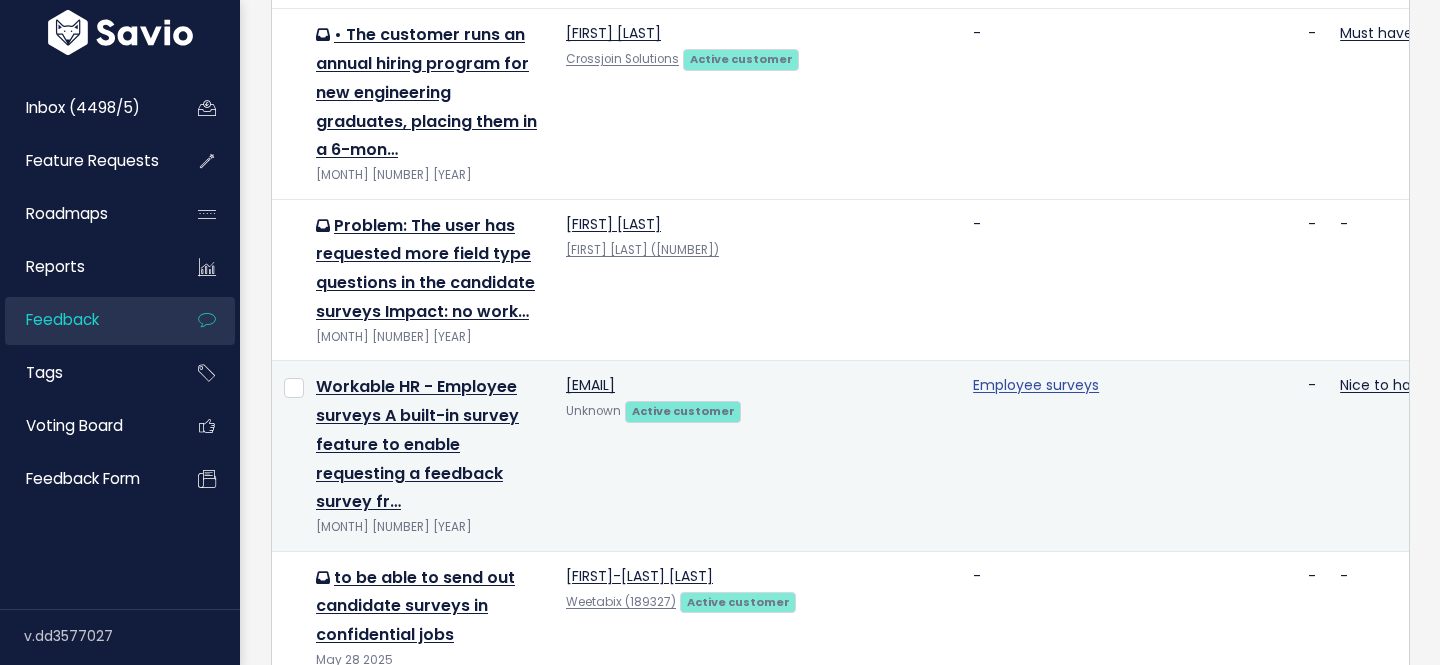click on "Employee surveys" at bounding box center (1036, 385) 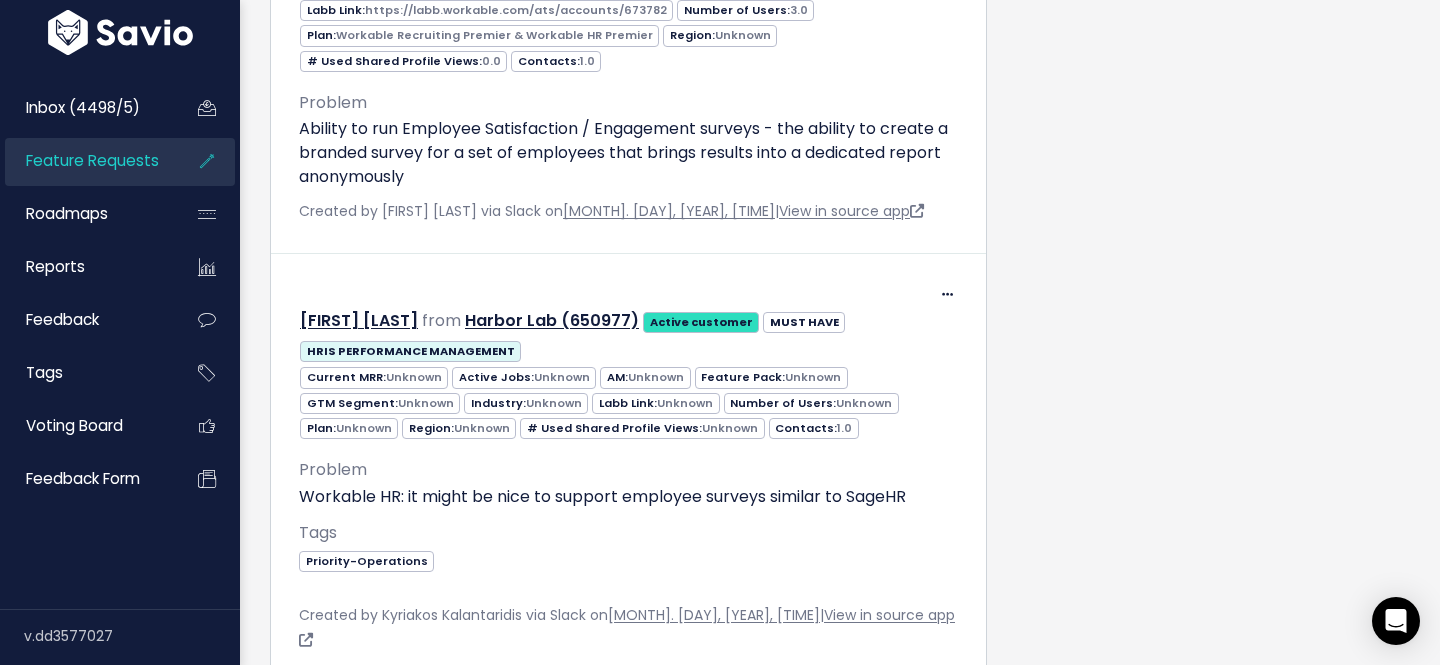 scroll, scrollTop: 2200, scrollLeft: 0, axis: vertical 